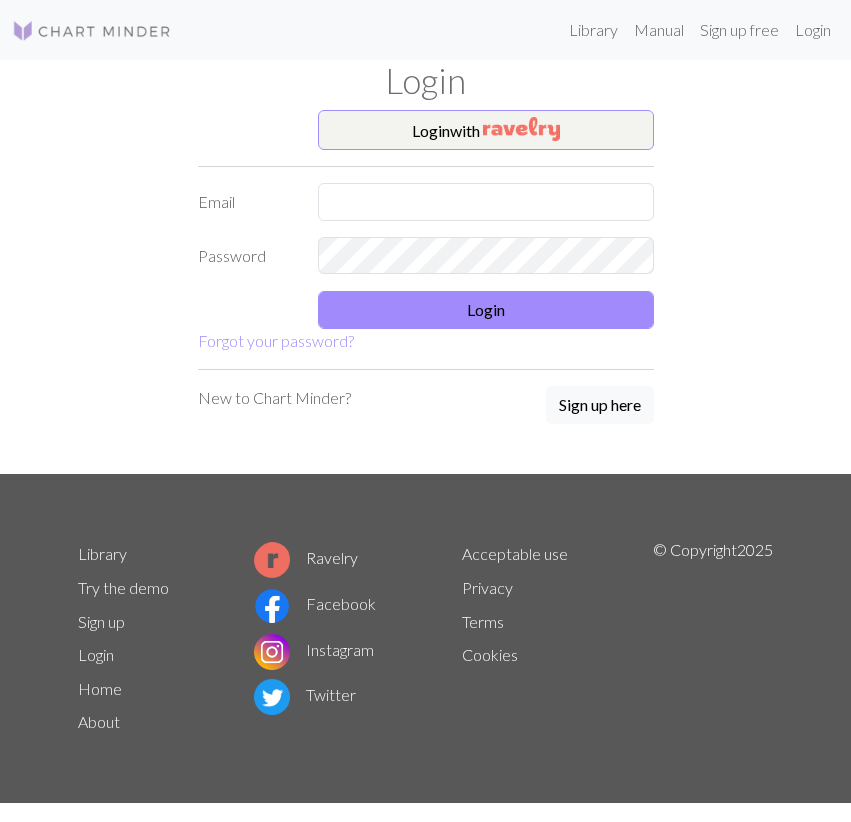 scroll, scrollTop: 0, scrollLeft: 0, axis: both 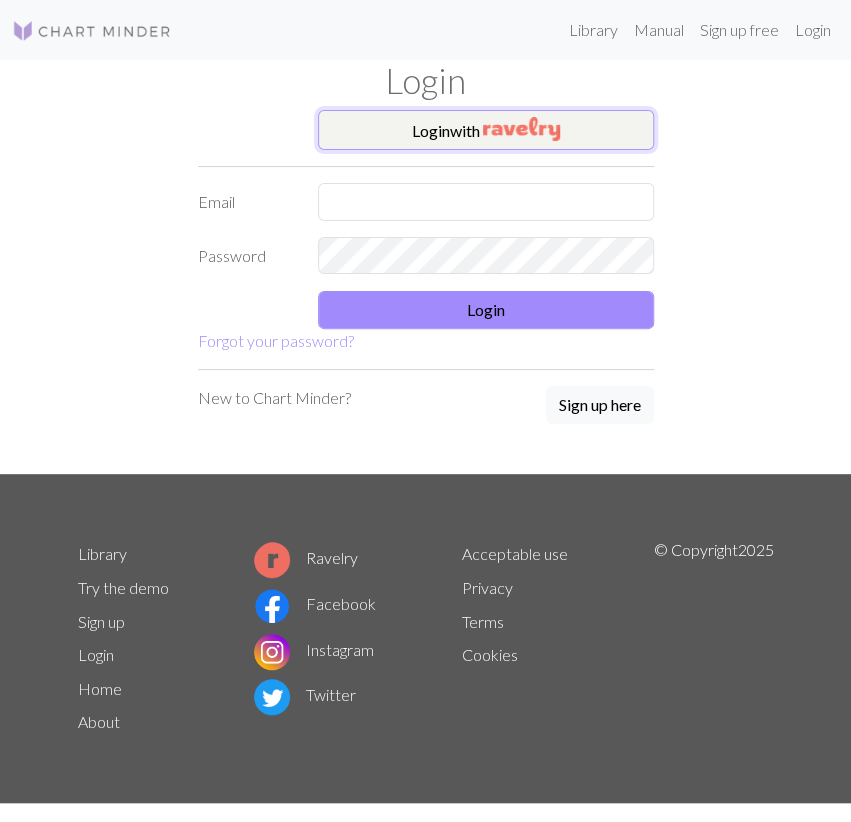 click on "Login  with" at bounding box center [486, 130] 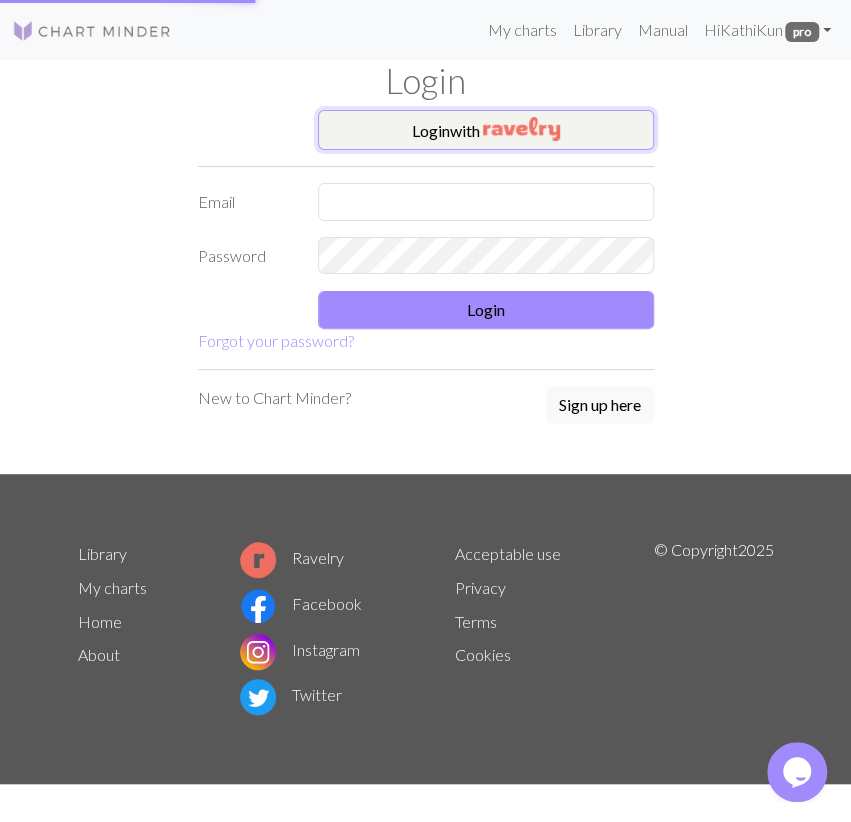 scroll, scrollTop: 0, scrollLeft: 0, axis: both 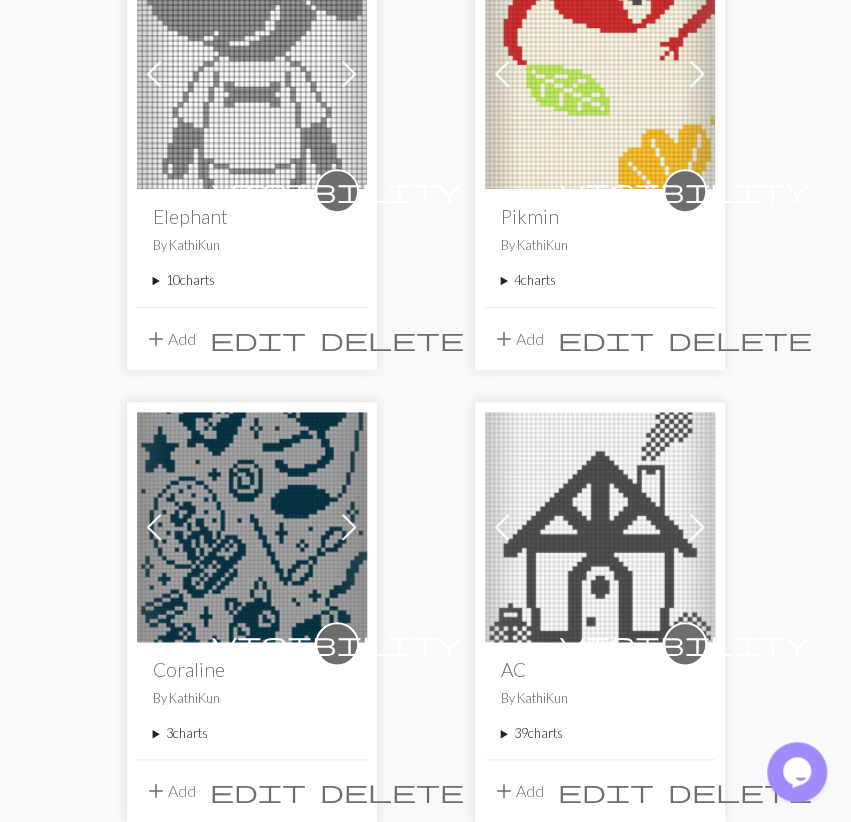 click at bounding box center [252, 527] 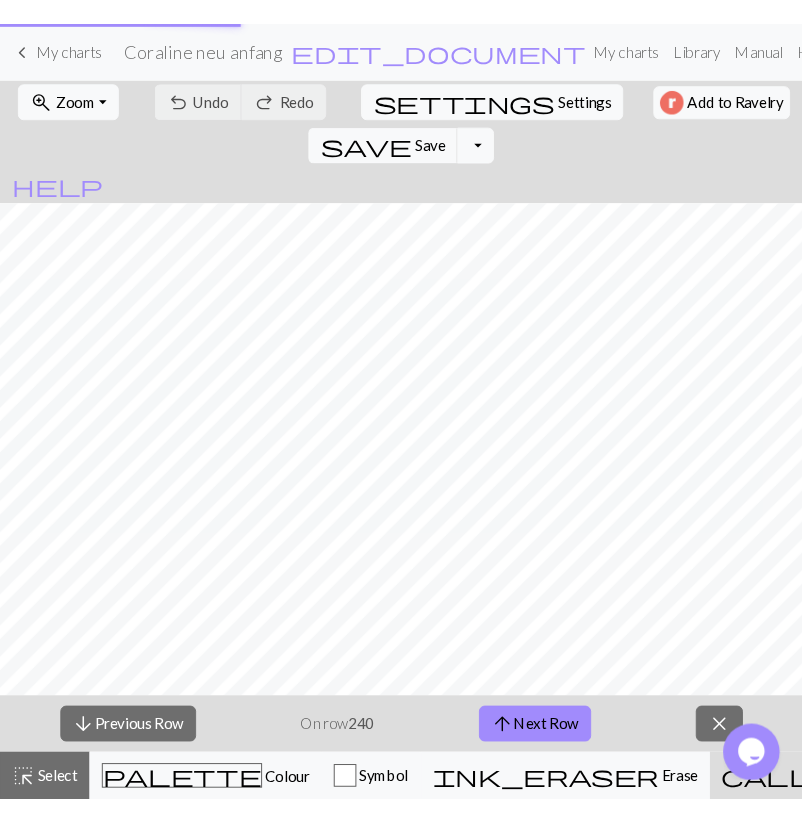 scroll, scrollTop: 0, scrollLeft: 0, axis: both 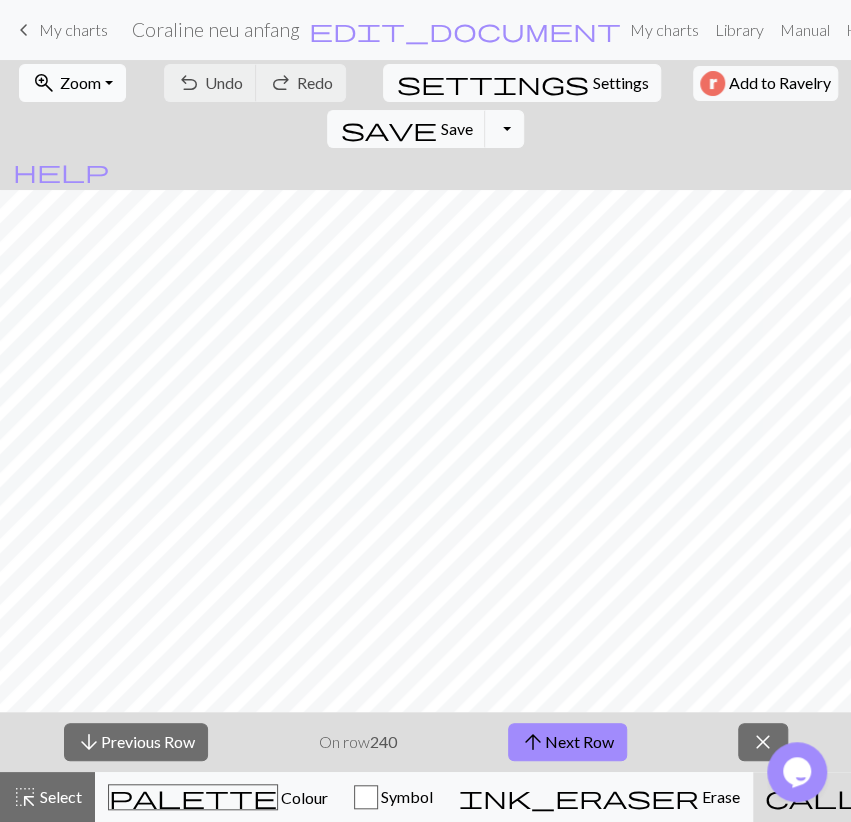 click on "Zoom" at bounding box center [80, 82] 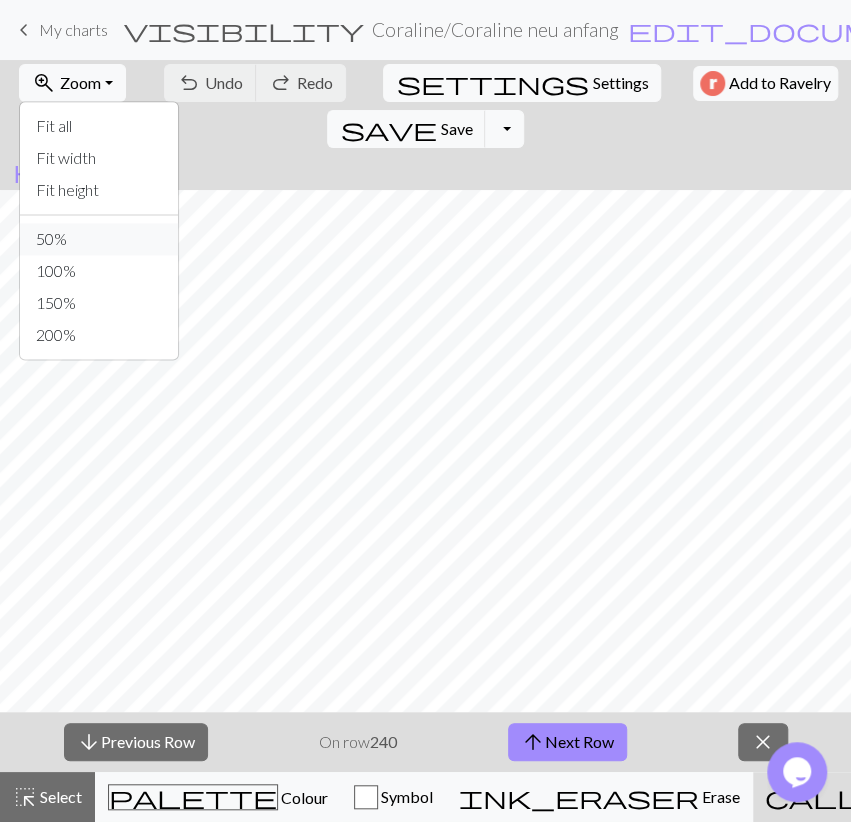 click on "50%" at bounding box center [99, 239] 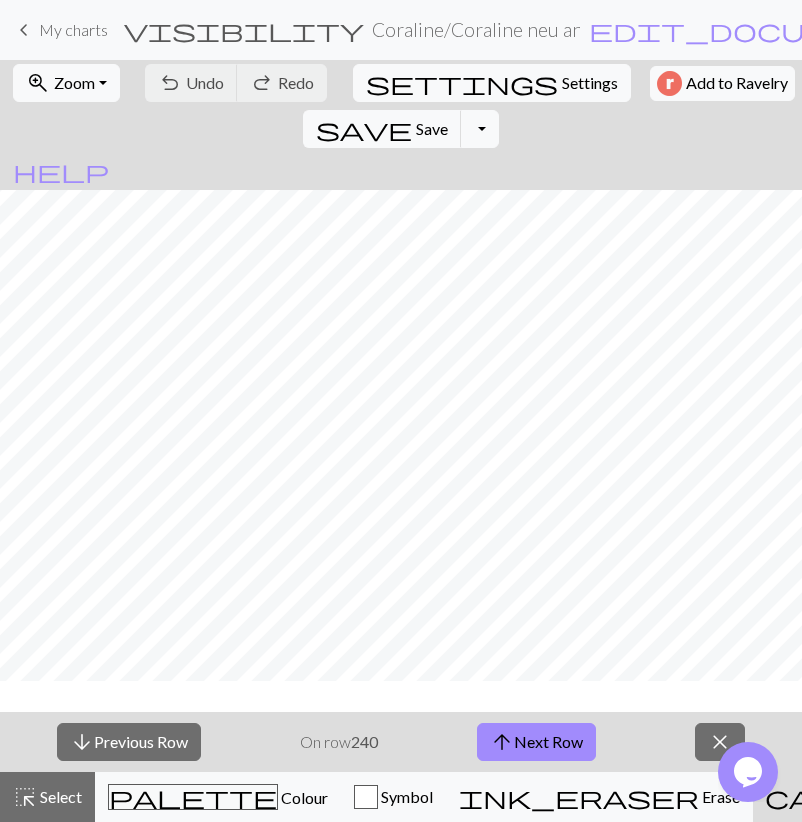 scroll, scrollTop: 348, scrollLeft: 0, axis: vertical 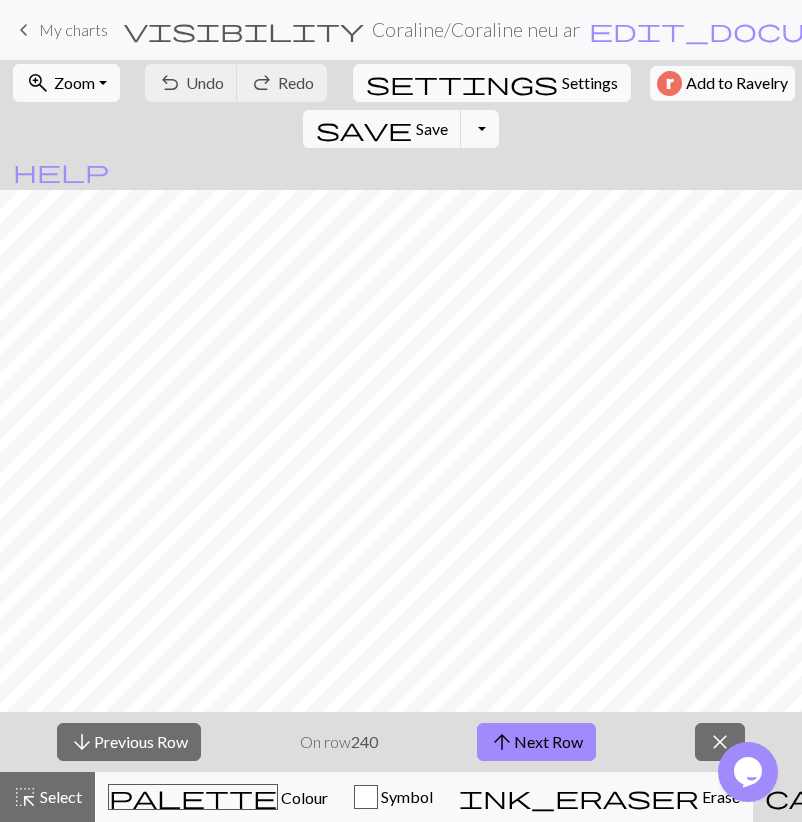 click on "arrow_upward  Next Row" at bounding box center (536, 742) 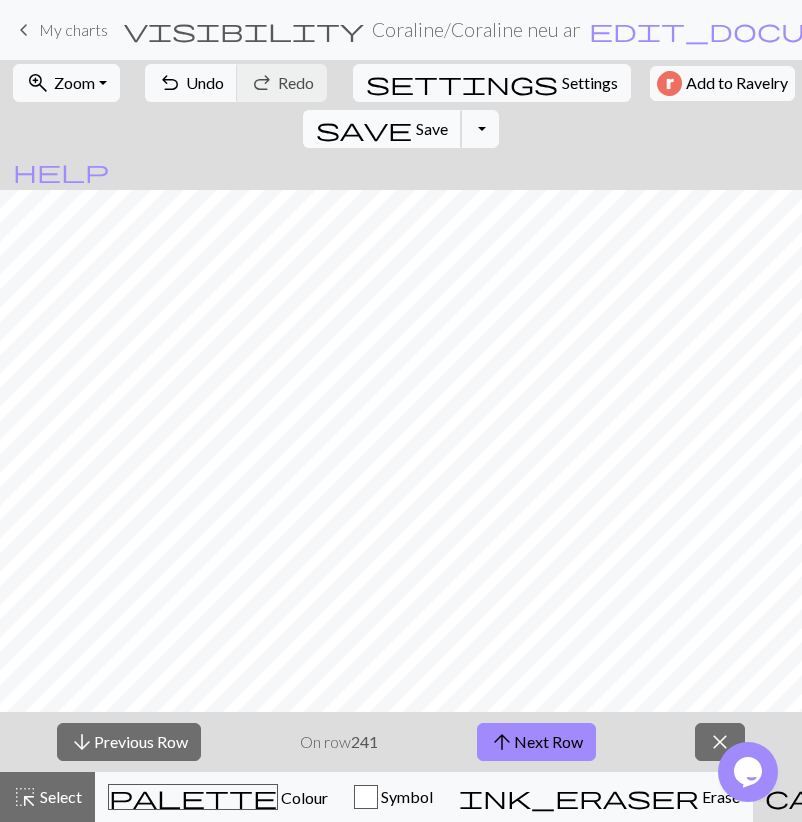 click on "save" at bounding box center (364, 129) 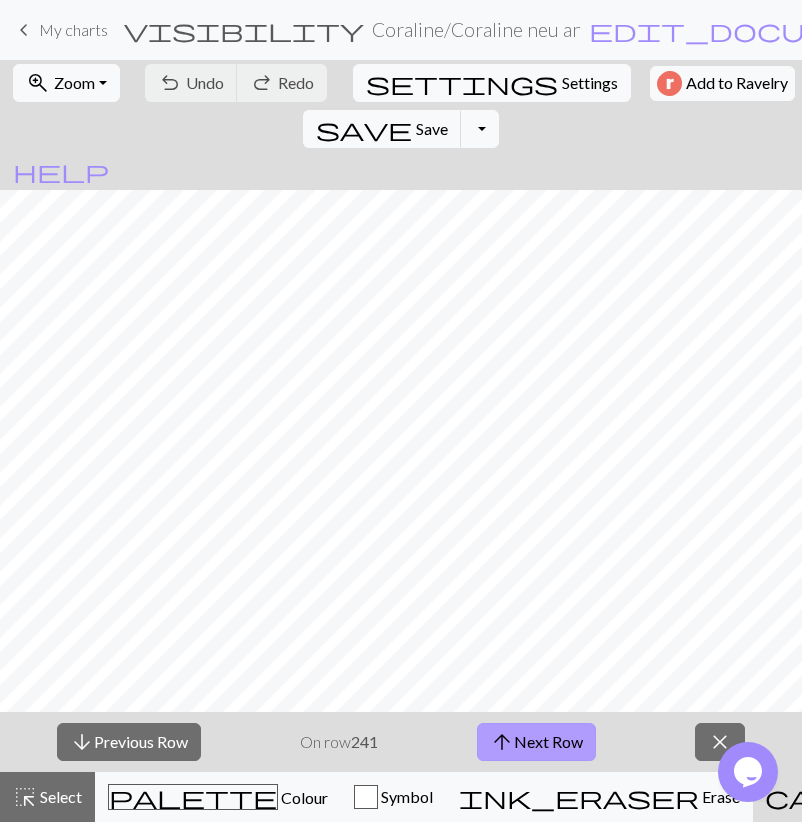 click on "arrow_upward  Next Row" at bounding box center (536, 742) 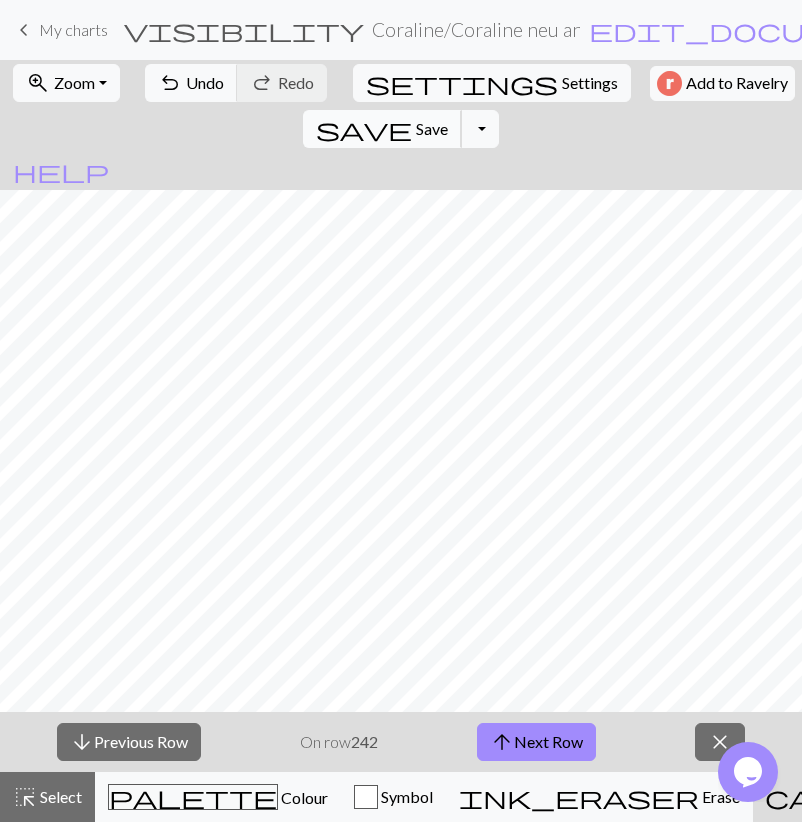 click on "save" at bounding box center (364, 129) 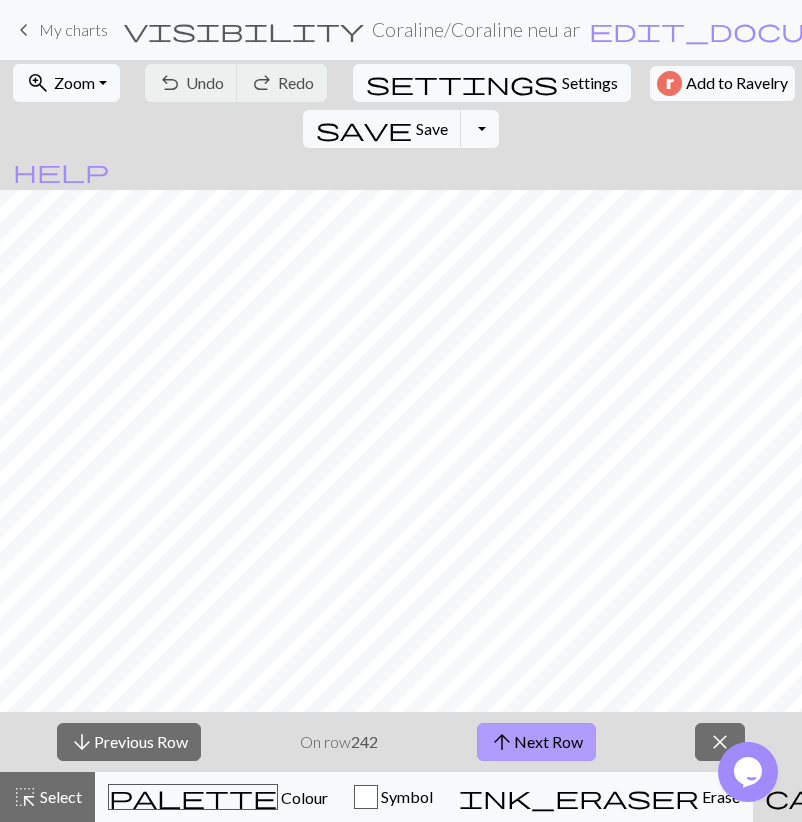 click on "arrow_upward  Next Row" at bounding box center [536, 742] 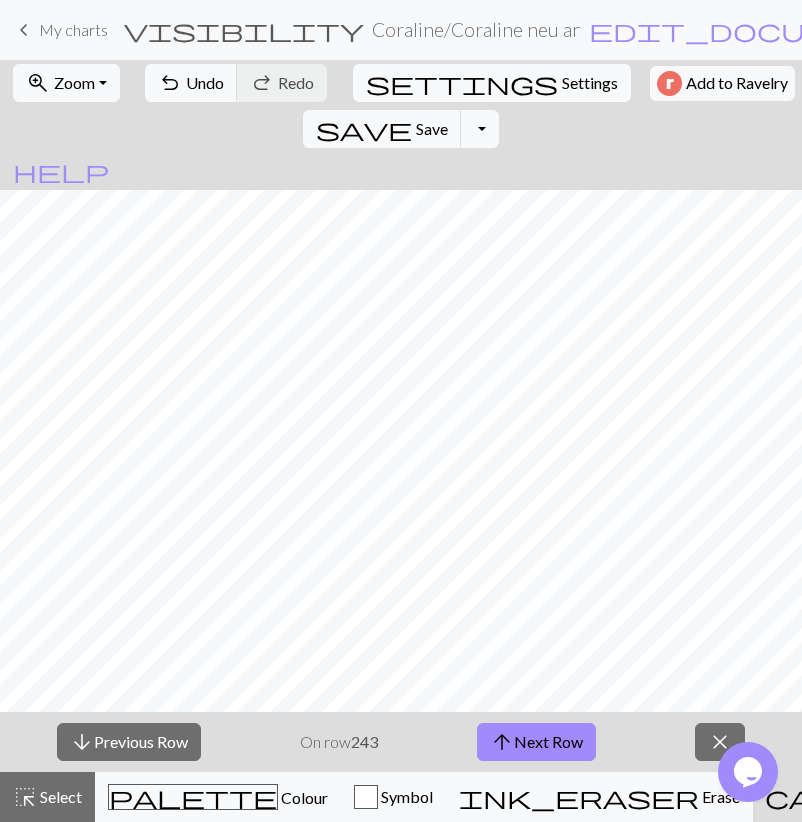 click on "palette   Colour   Colour" at bounding box center [218, 797] 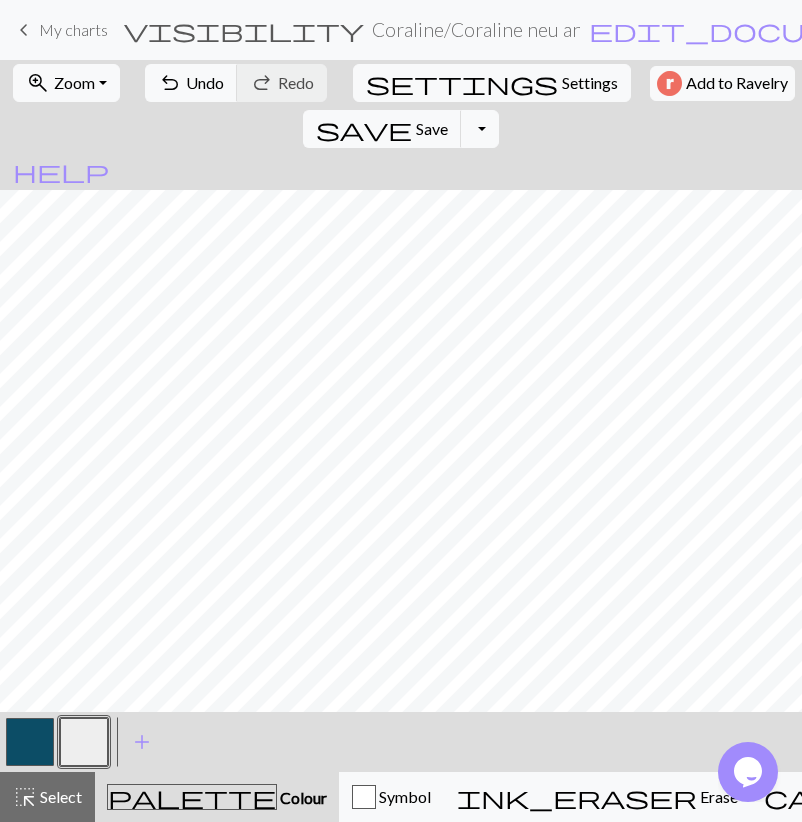click at bounding box center [30, 742] 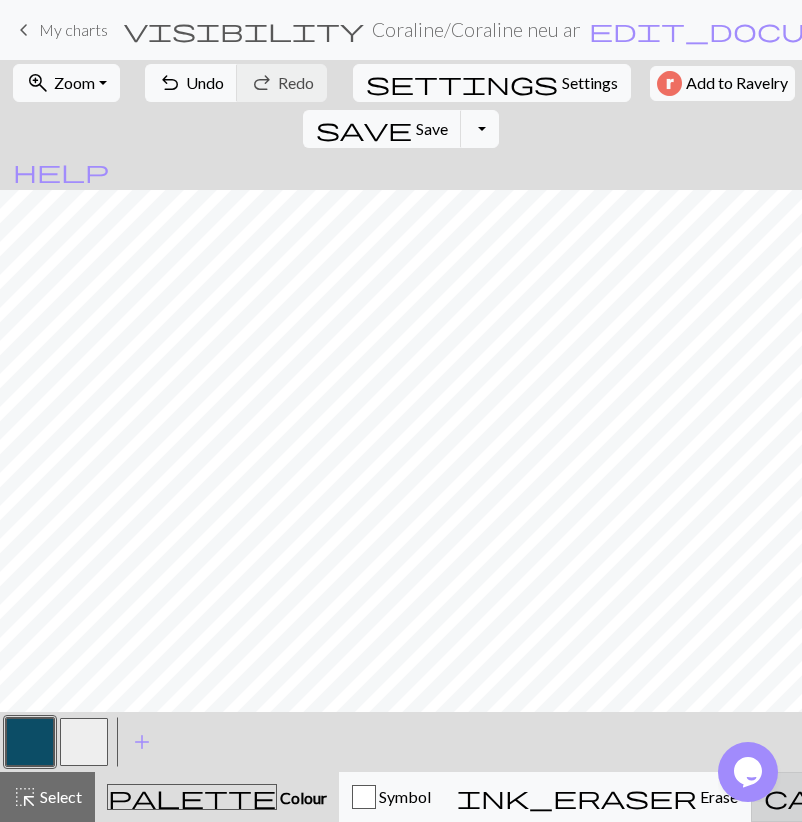 click on "call_to_action   Knitting mode   Knitting mode" at bounding box center (982, 797) 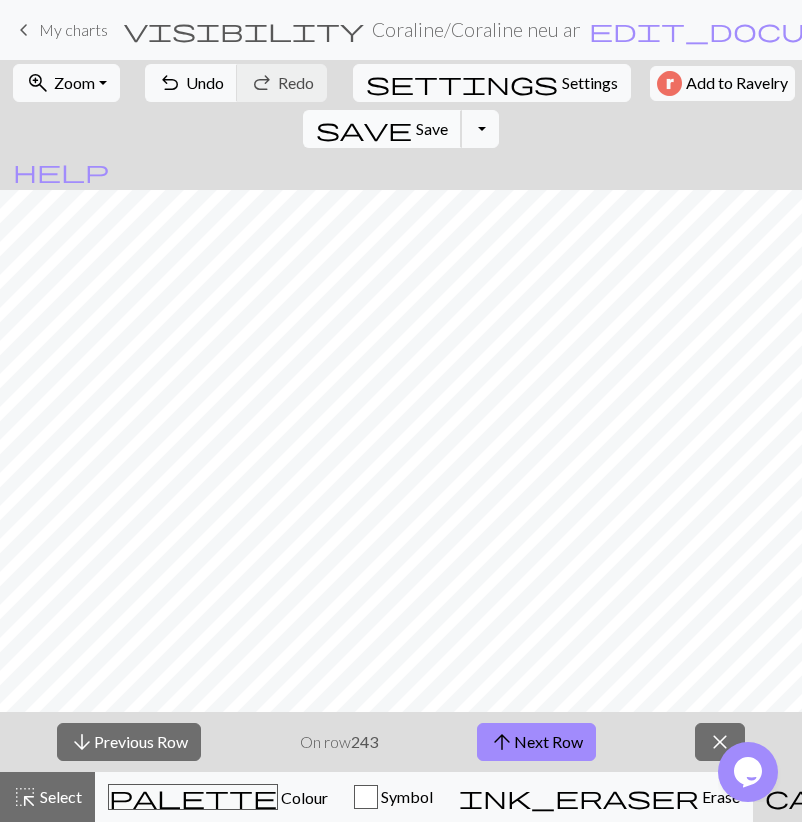 click on "Save" at bounding box center (432, 128) 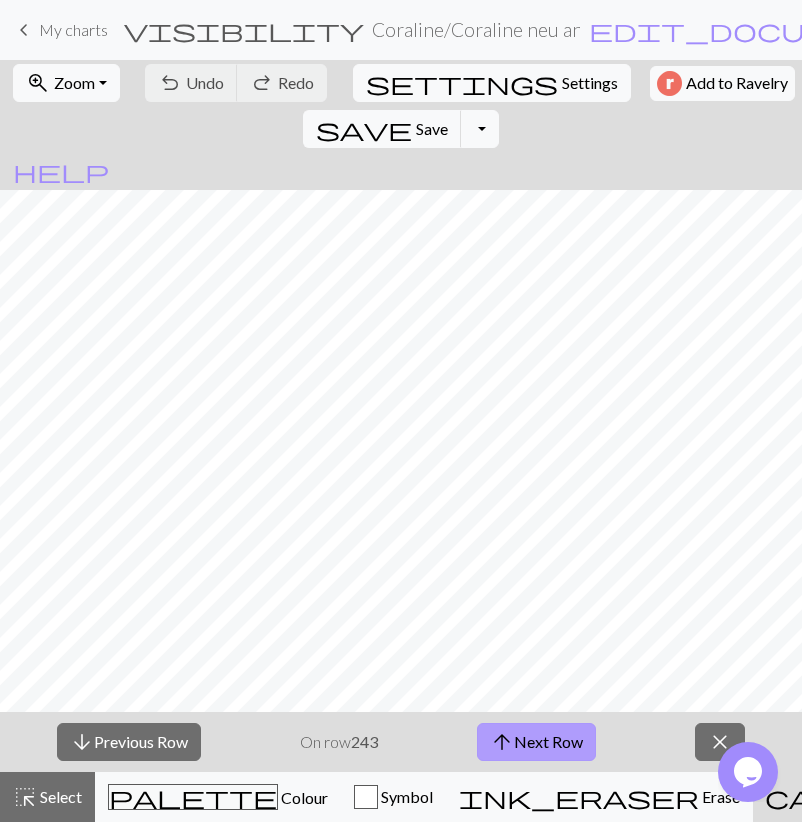 click on "arrow_upward  Next Row" at bounding box center [536, 742] 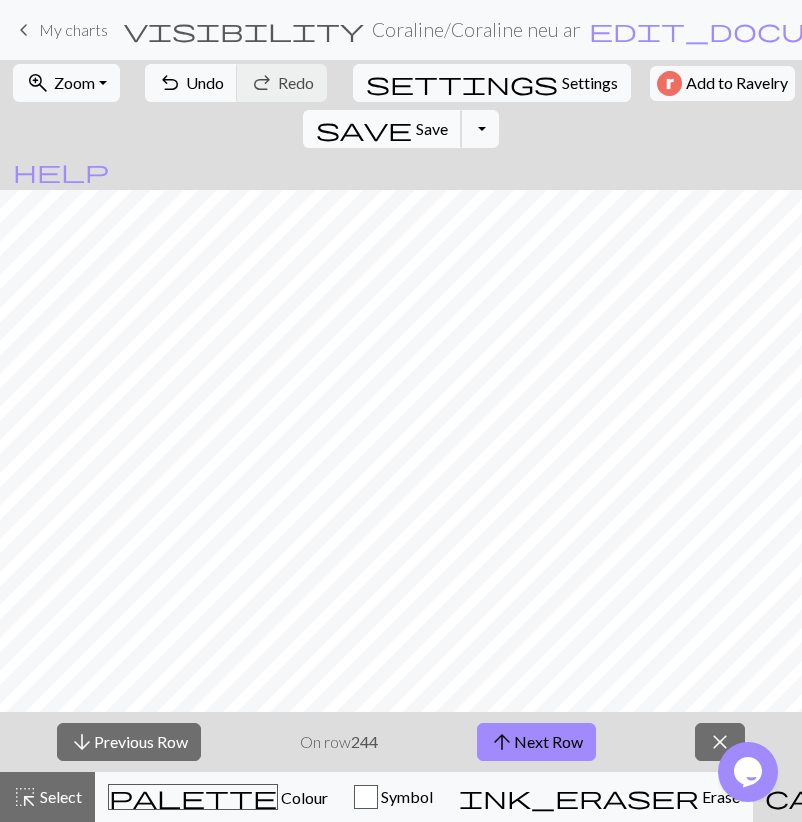 click on "Save" at bounding box center (432, 128) 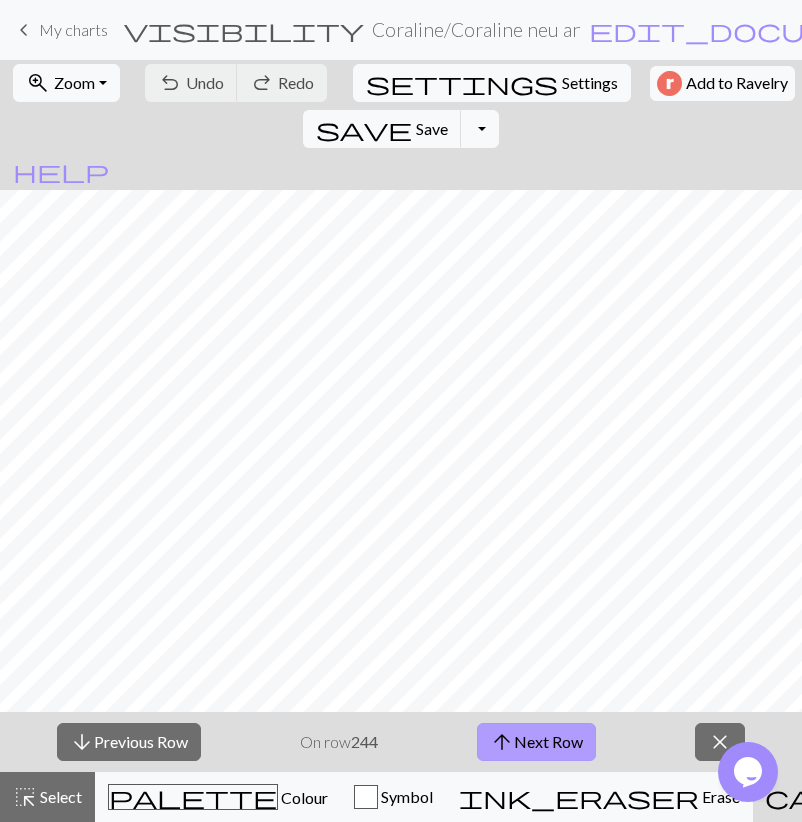 click on "arrow_upward  Next Row" at bounding box center [536, 742] 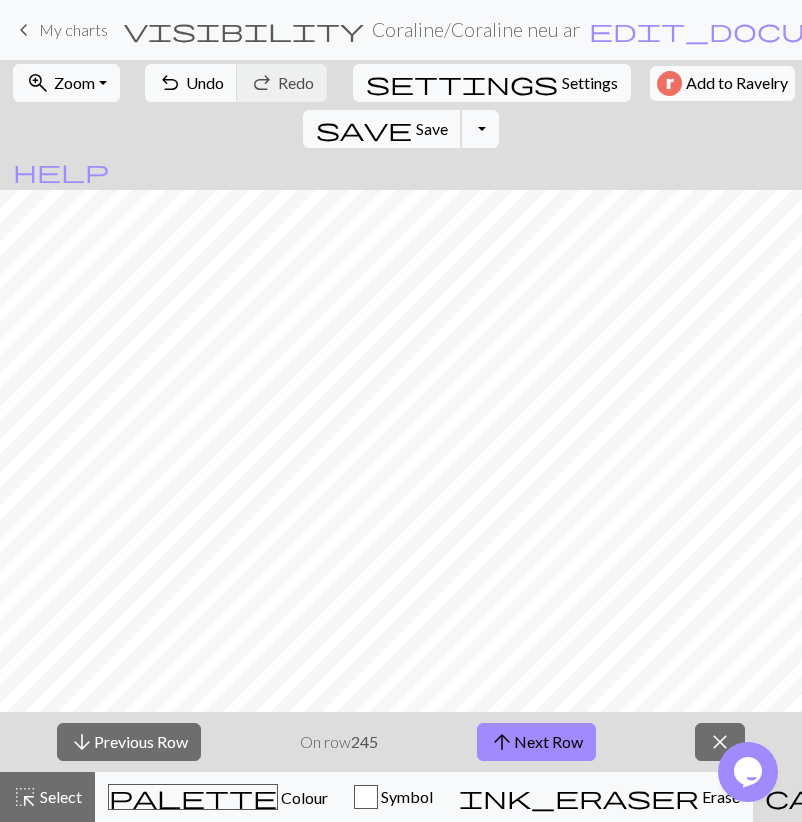 click on "Save" at bounding box center [432, 128] 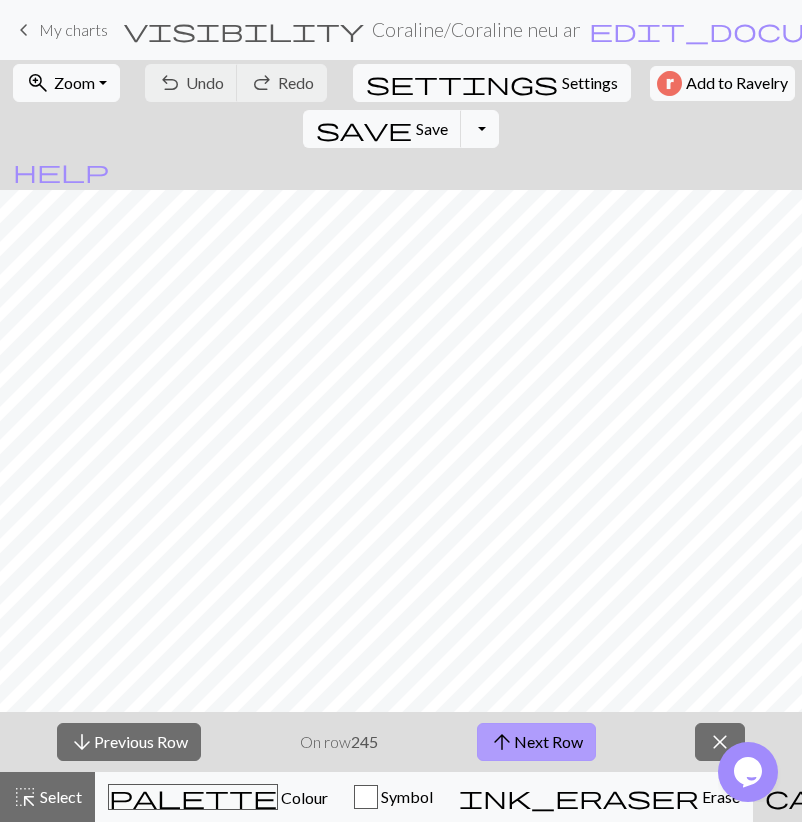 click on "arrow_upward  Next Row" at bounding box center (536, 742) 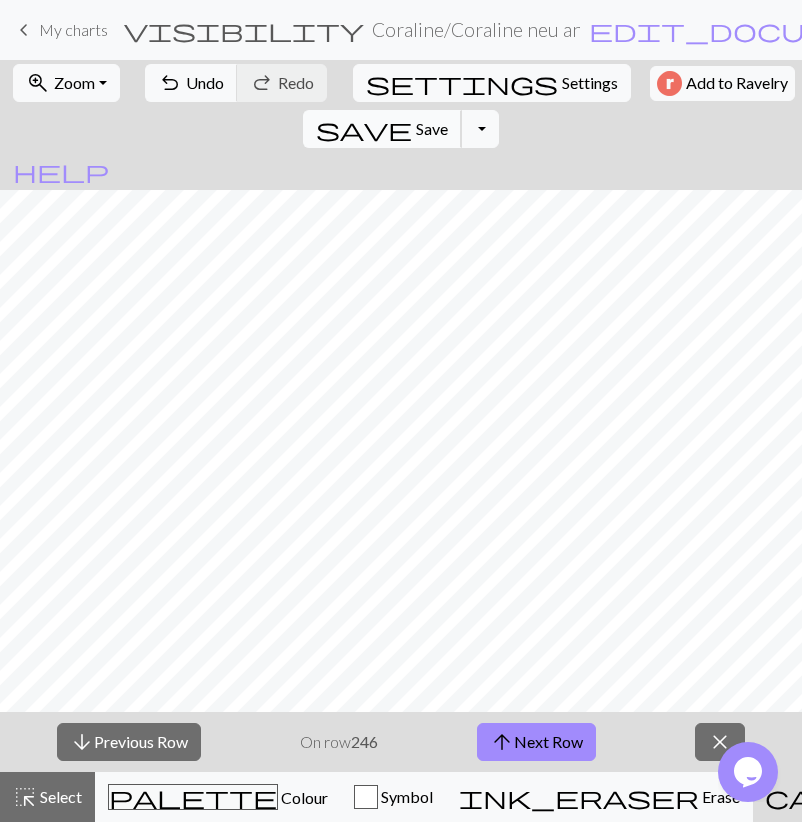 click on "save" at bounding box center (364, 129) 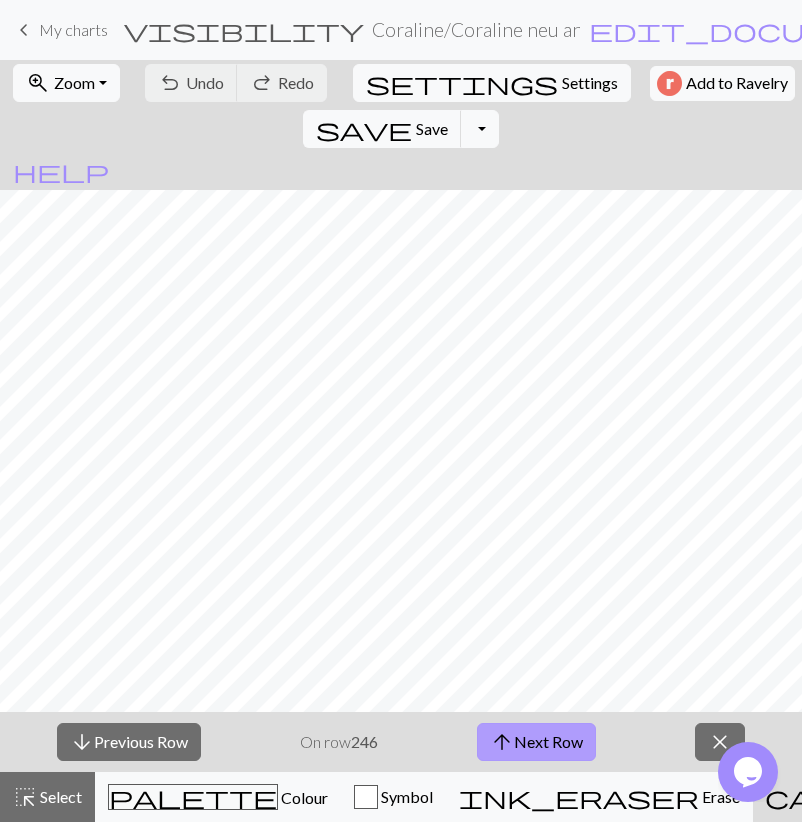 click on "arrow_upward  Next Row" at bounding box center (536, 742) 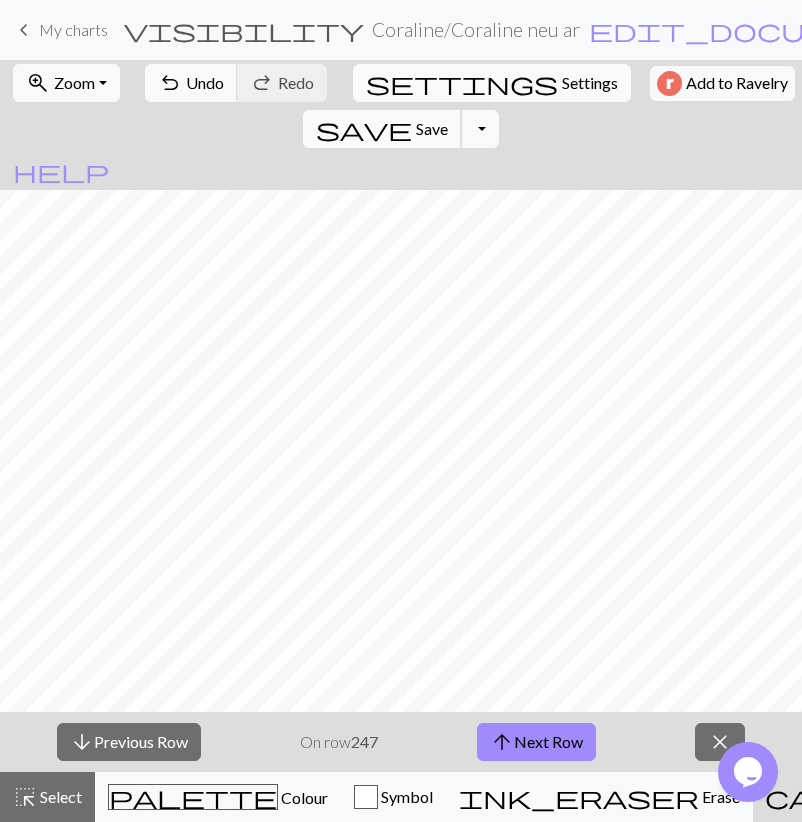 drag, startPoint x: 657, startPoint y: 78, endPoint x: 659, endPoint y: 96, distance: 18.110771 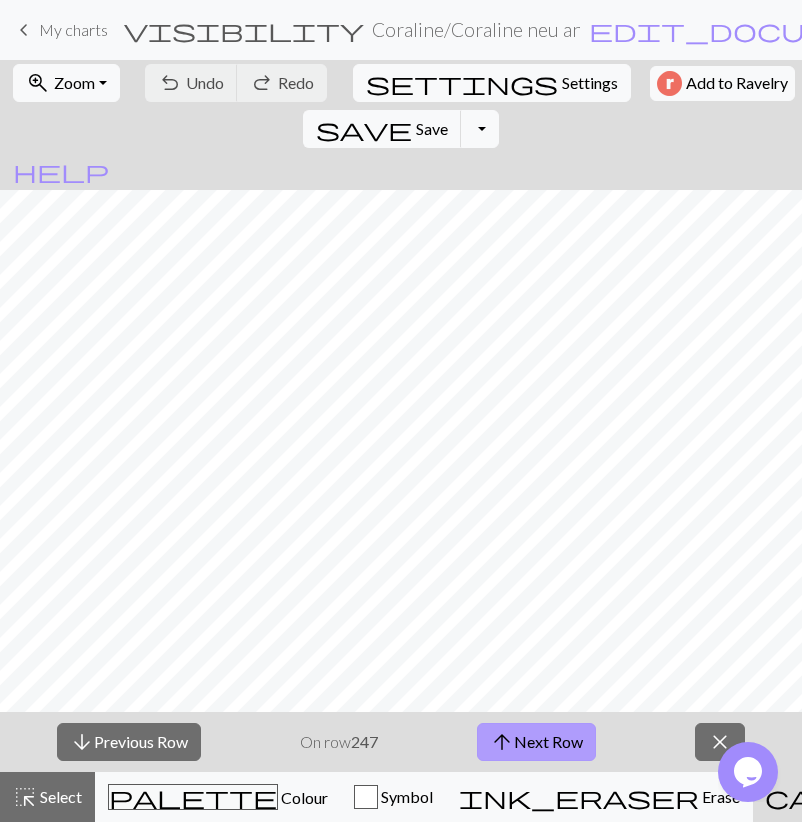 click on "arrow_upward  Next Row" at bounding box center (536, 742) 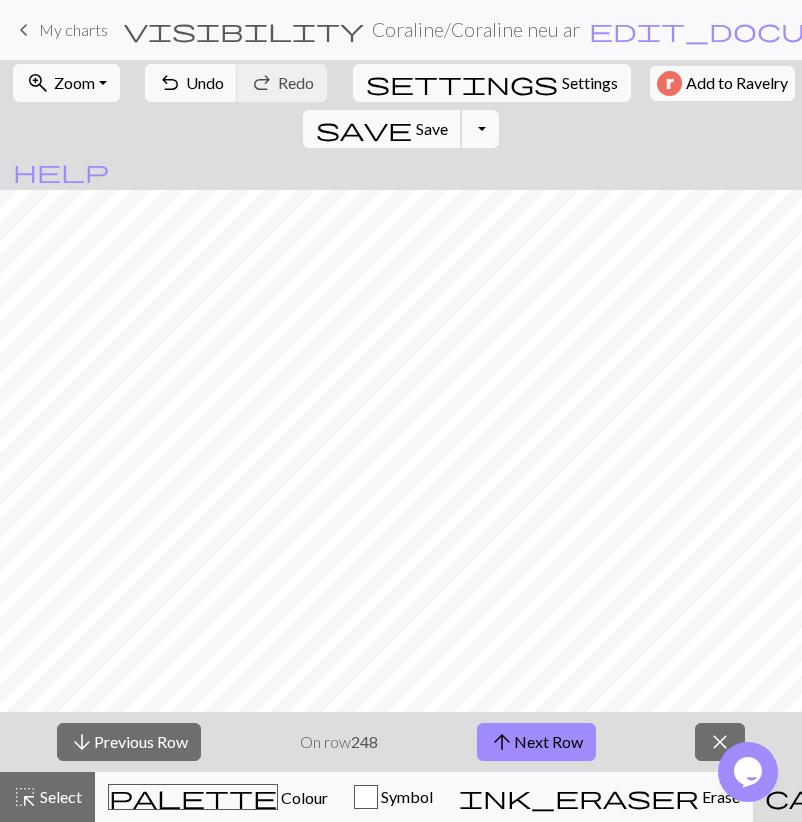 click on "Save" at bounding box center [432, 128] 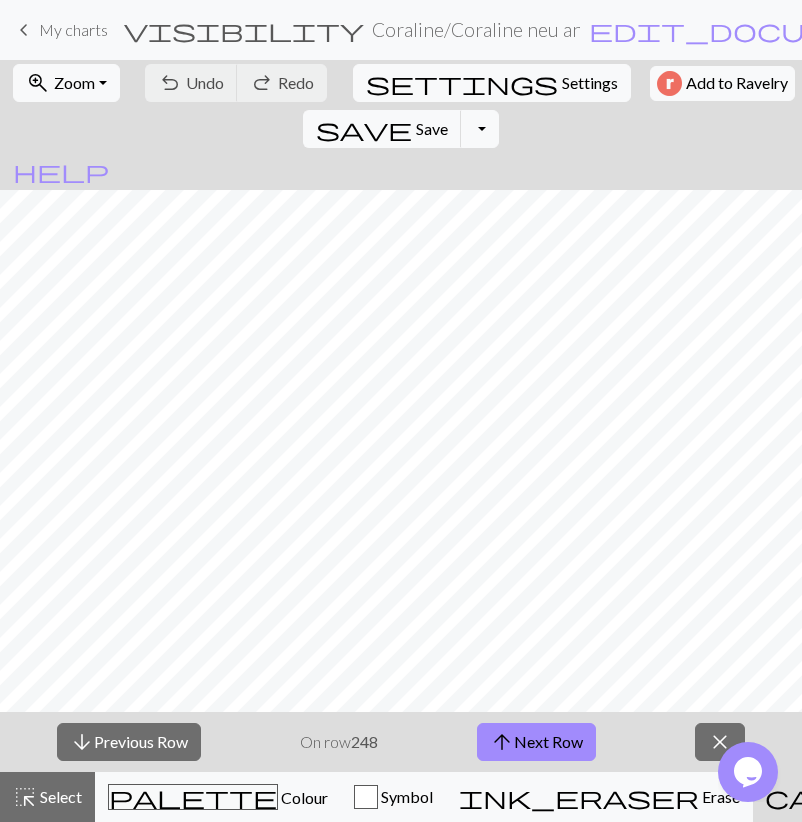 drag, startPoint x: 205, startPoint y: 816, endPoint x: 241, endPoint y: 714, distance: 108.16654 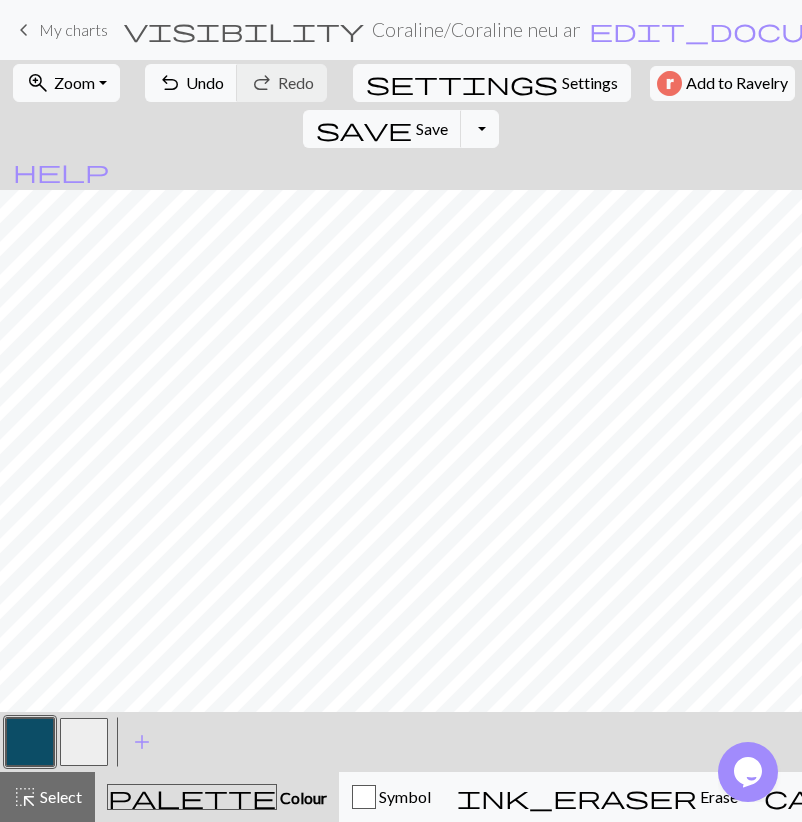 click at bounding box center (84, 742) 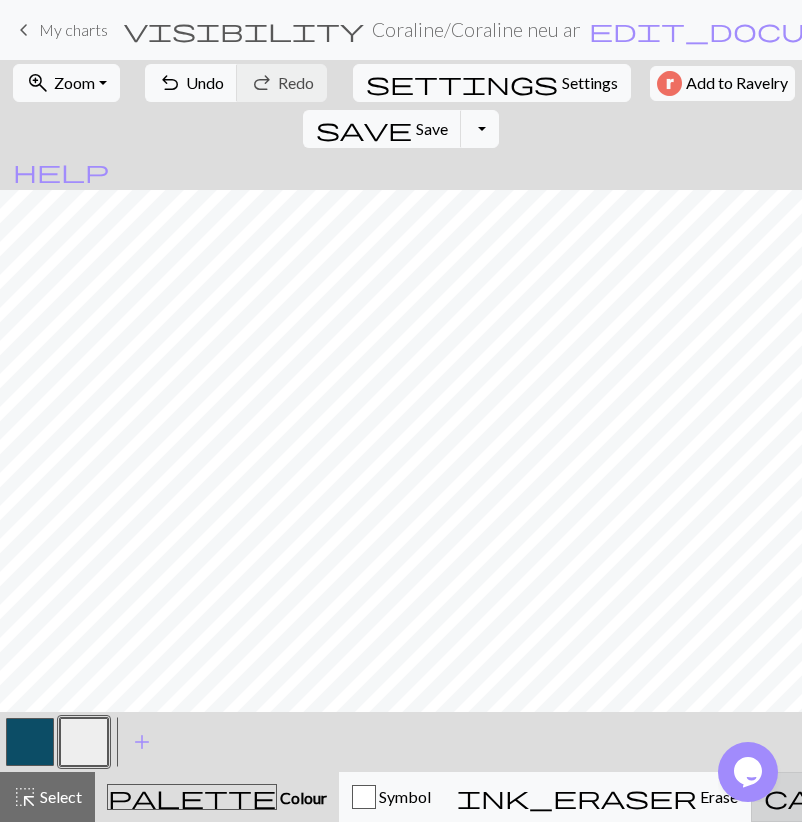 click on "call_to_action" at bounding box center [932, 797] 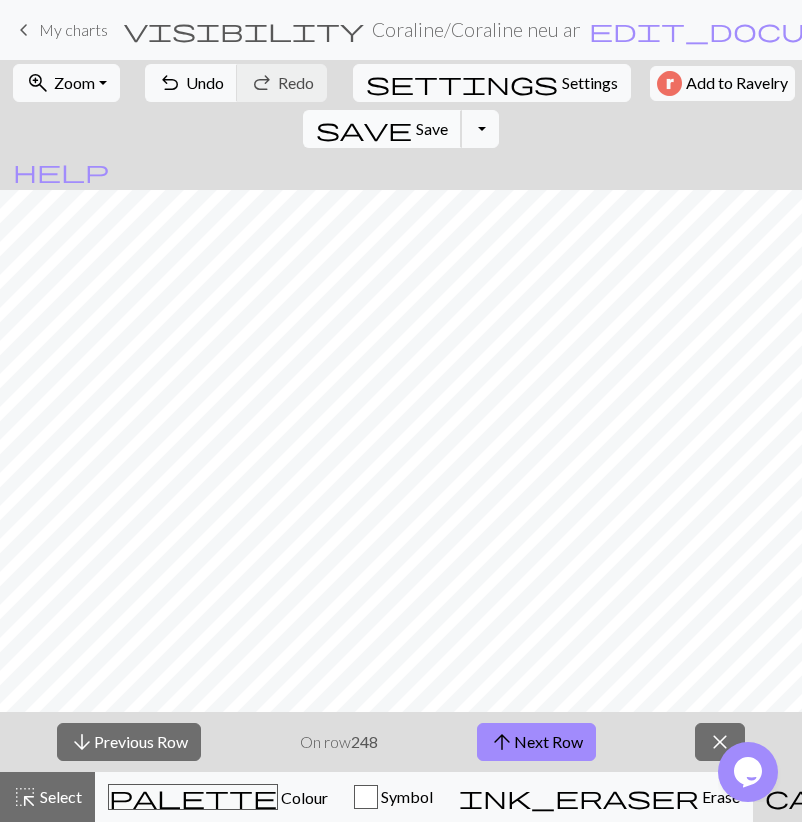 click on "save Save Save" at bounding box center (382, 129) 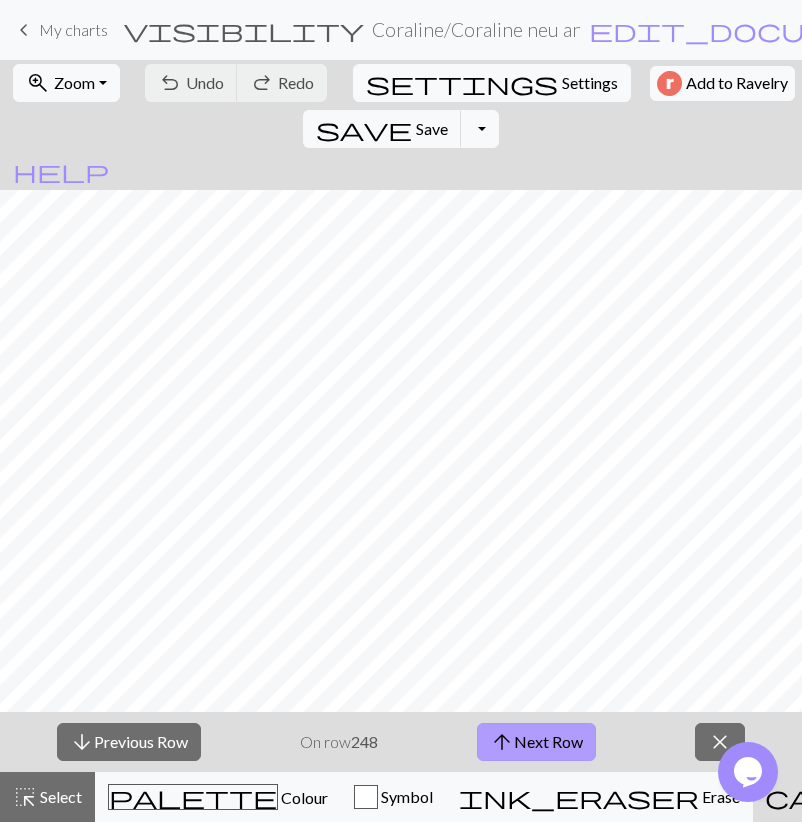 click on "arrow_upward  Next Row" at bounding box center (536, 742) 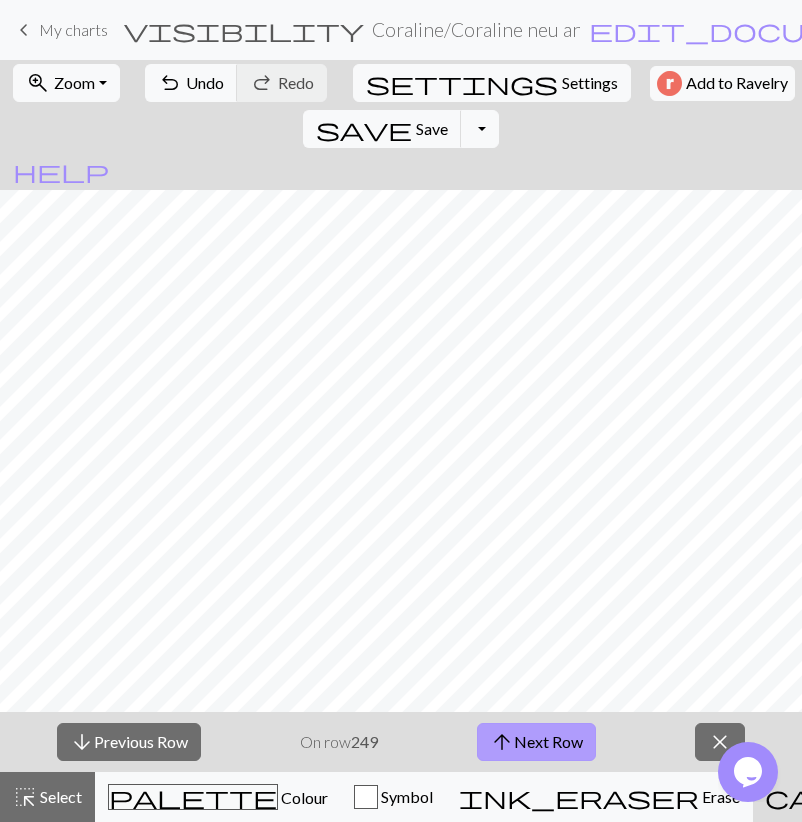 click on "arrow_upward  Next Row" at bounding box center (536, 742) 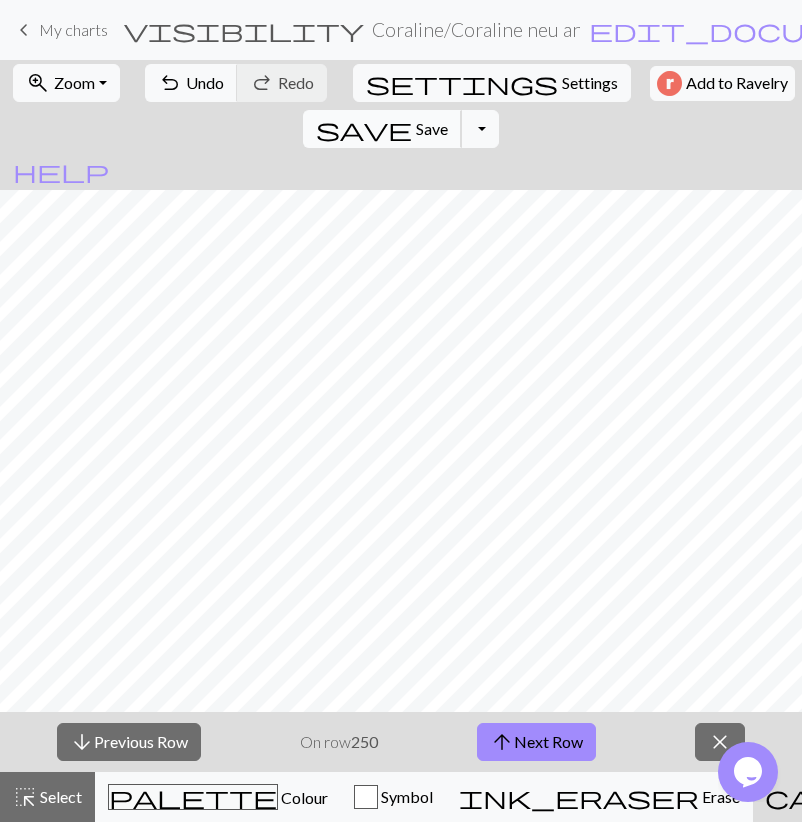 click on "save" at bounding box center (364, 129) 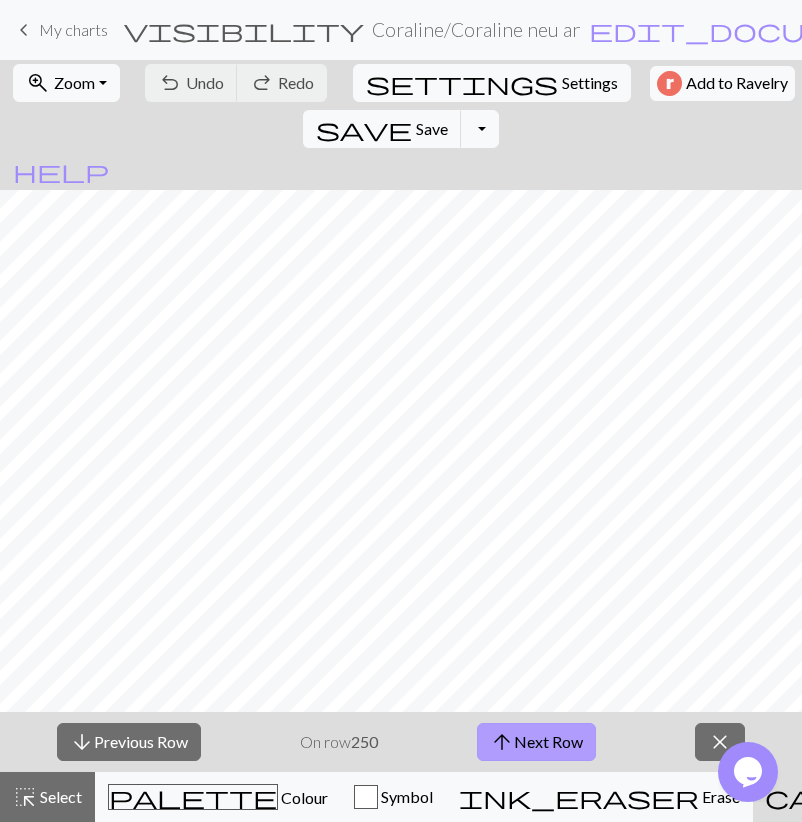click on "arrow_upward  Next Row" at bounding box center [536, 742] 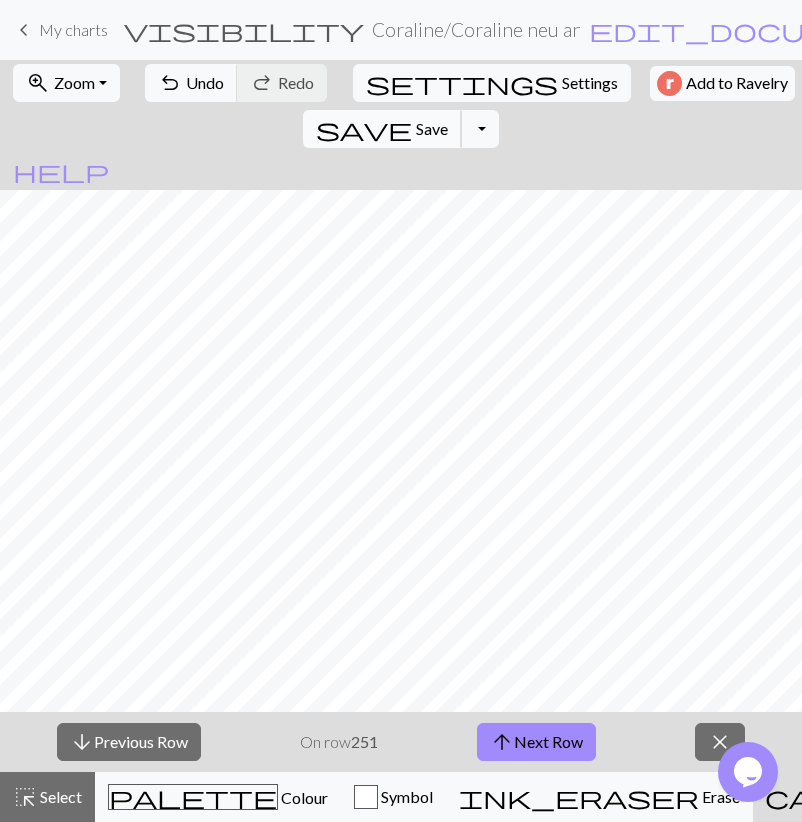 click on "save Save Save" at bounding box center (382, 129) 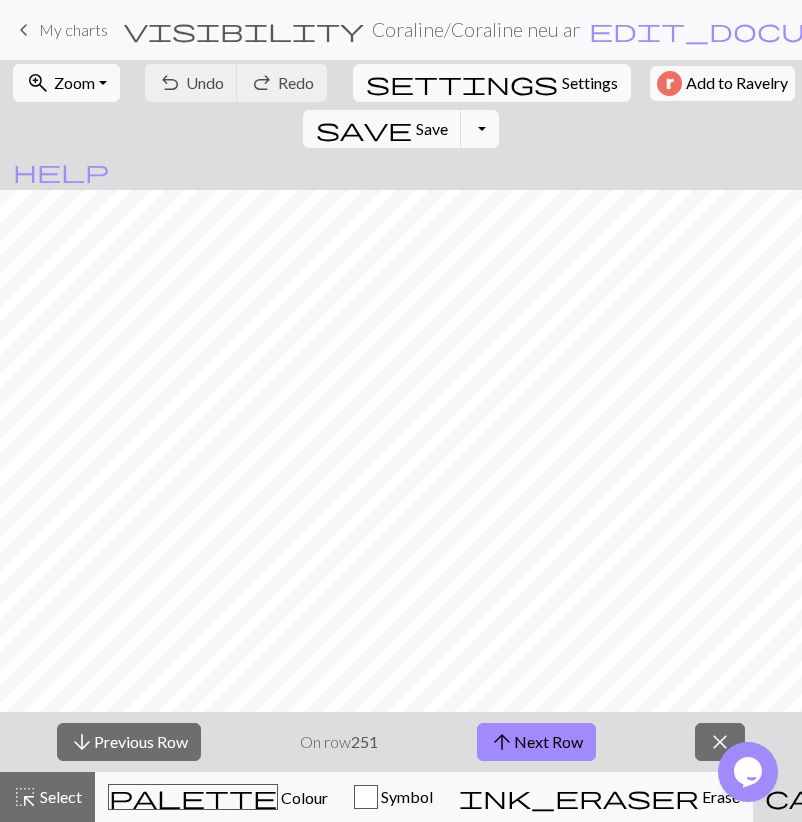 click on "arrow_upward  Next Row" at bounding box center [536, 742] 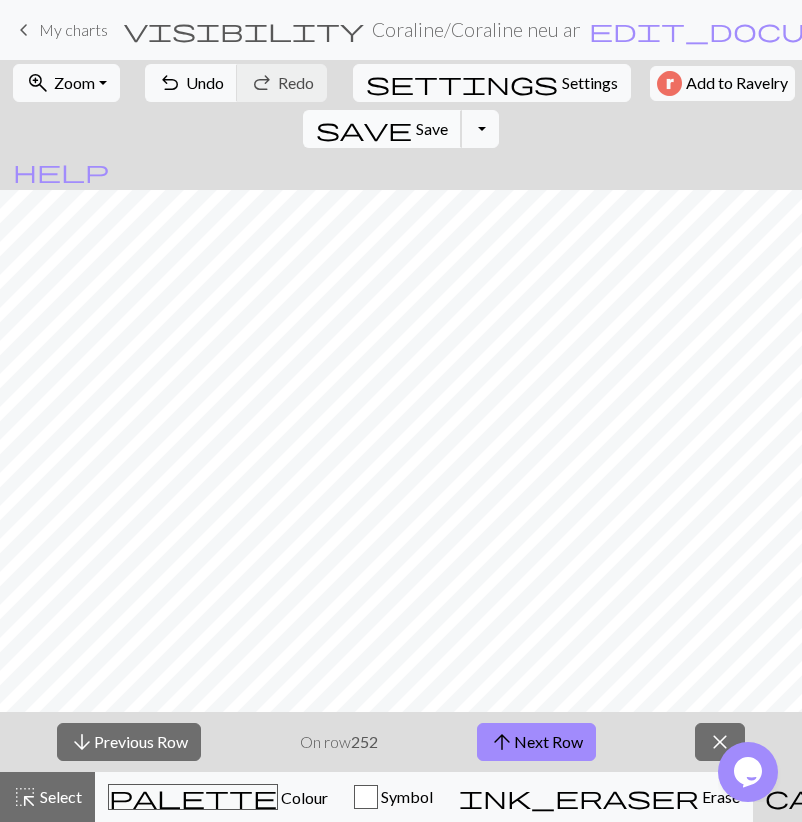 click on "save" at bounding box center [364, 129] 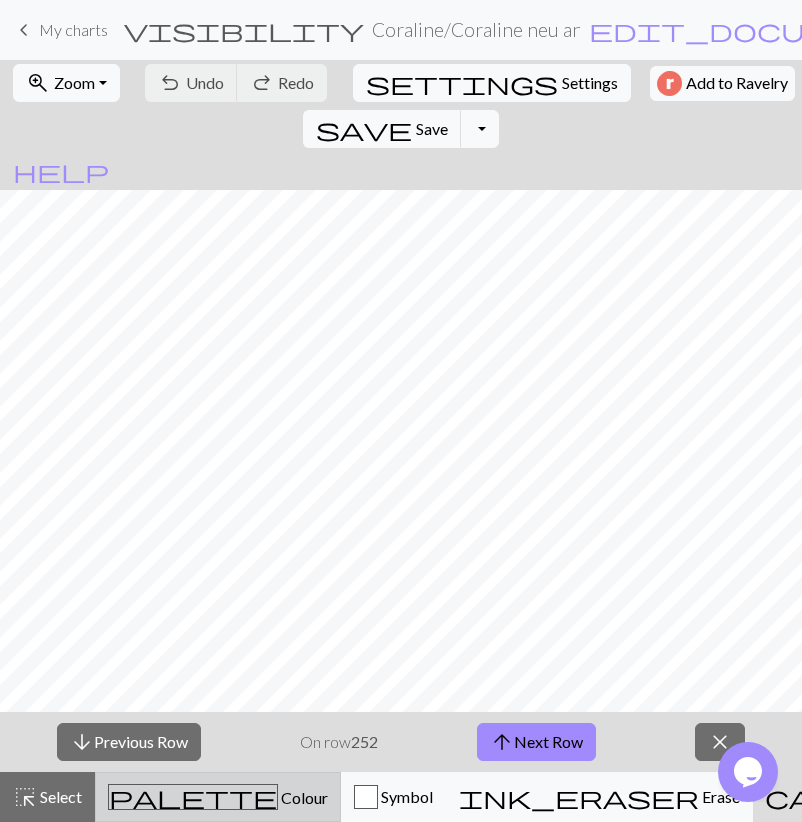 click on "Colour" at bounding box center (303, 797) 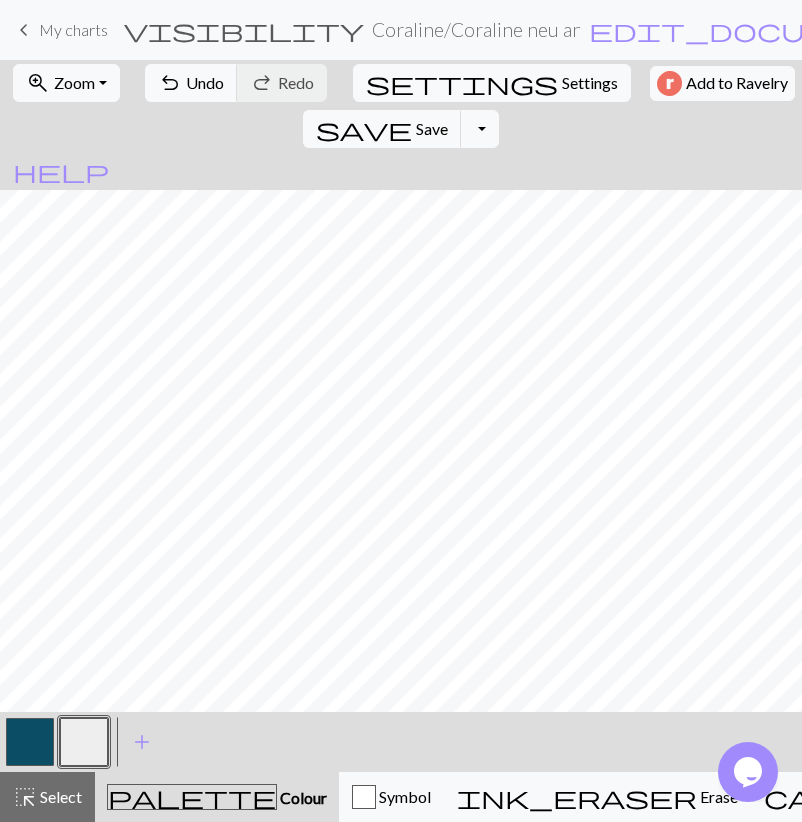 click at bounding box center (30, 742) 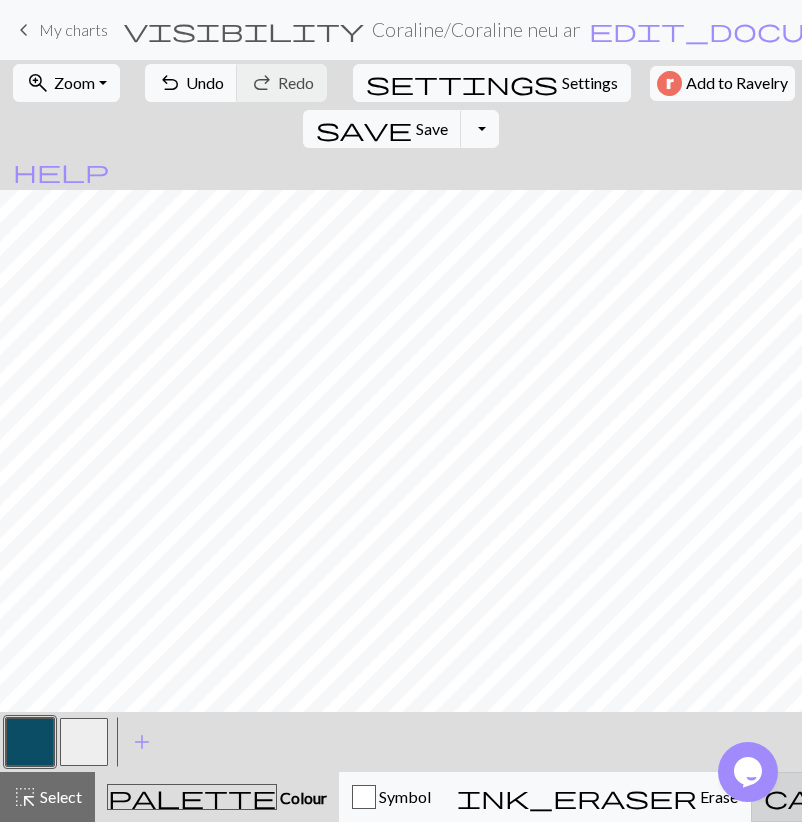 click on "Knitting mode" at bounding box center [1150, 796] 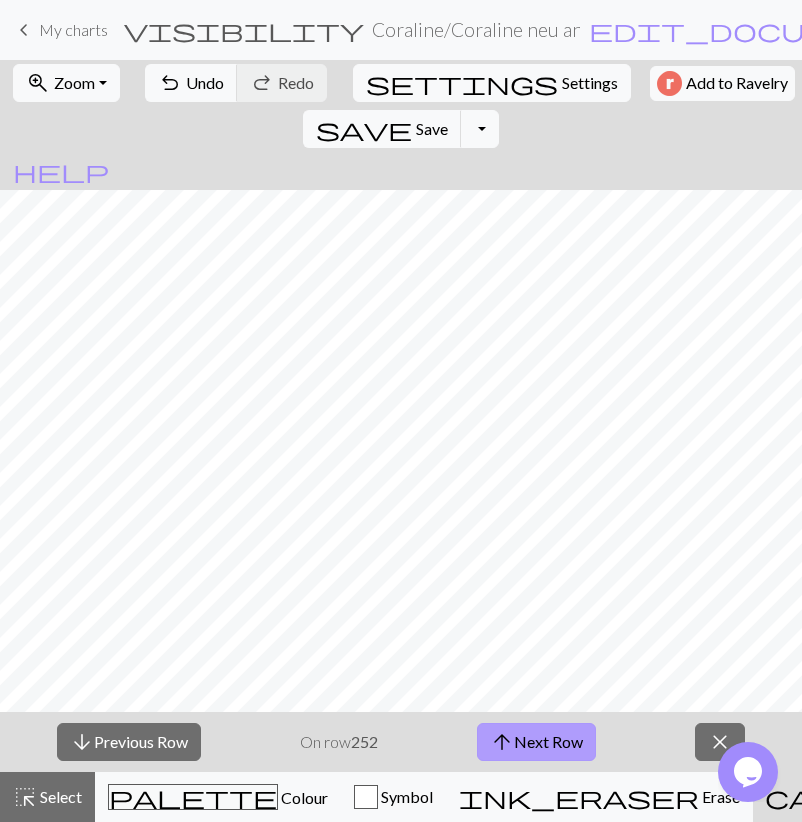 click on "arrow_upward  Next Row" at bounding box center (536, 742) 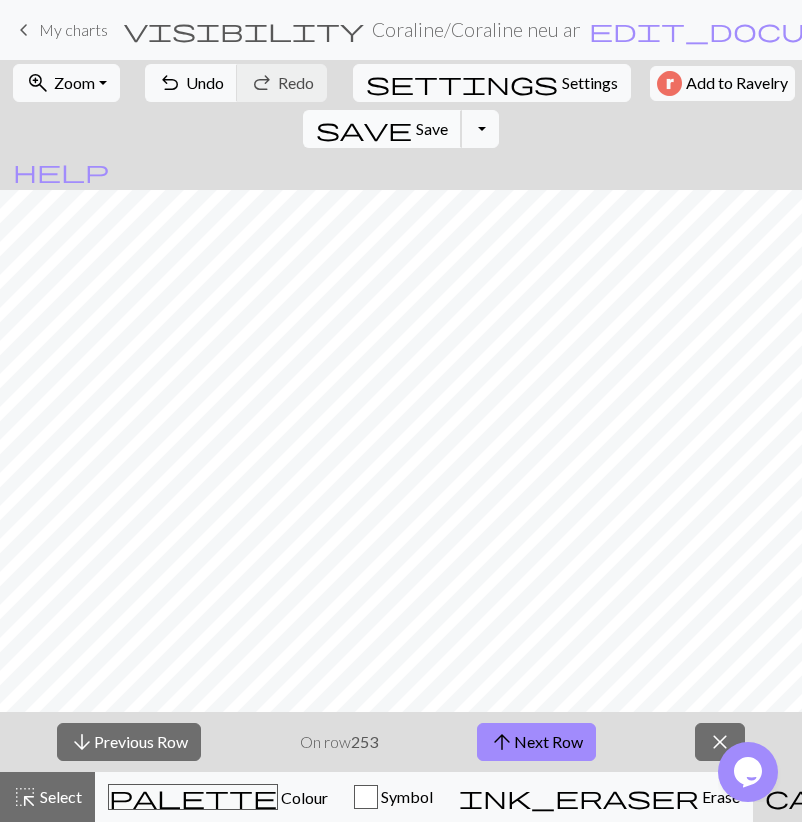 click on "save Save Save" at bounding box center [382, 129] 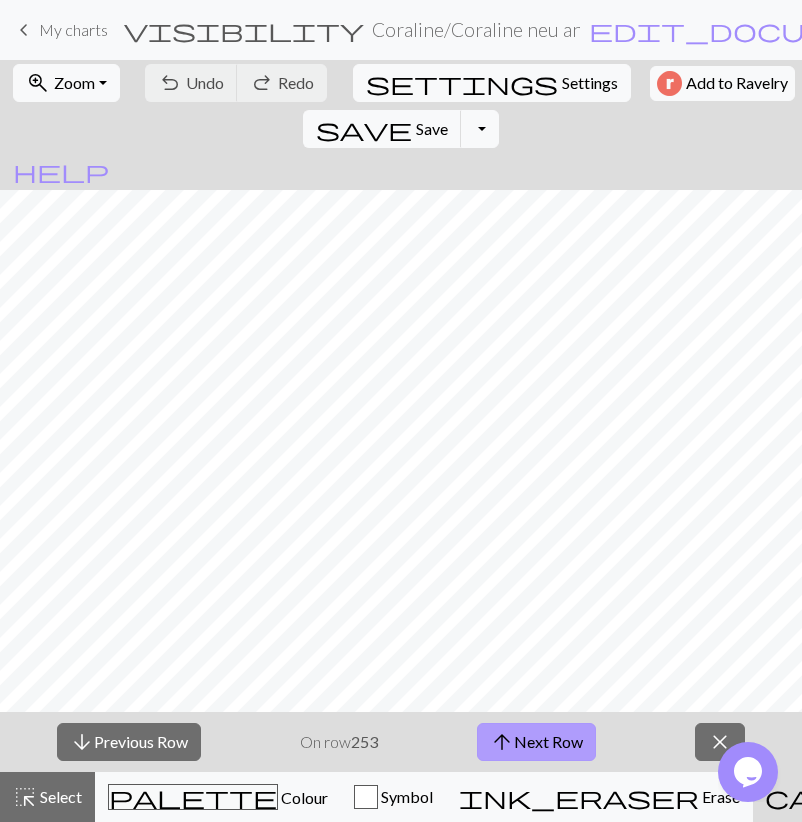 click on "arrow_upward  Next Row" at bounding box center [536, 742] 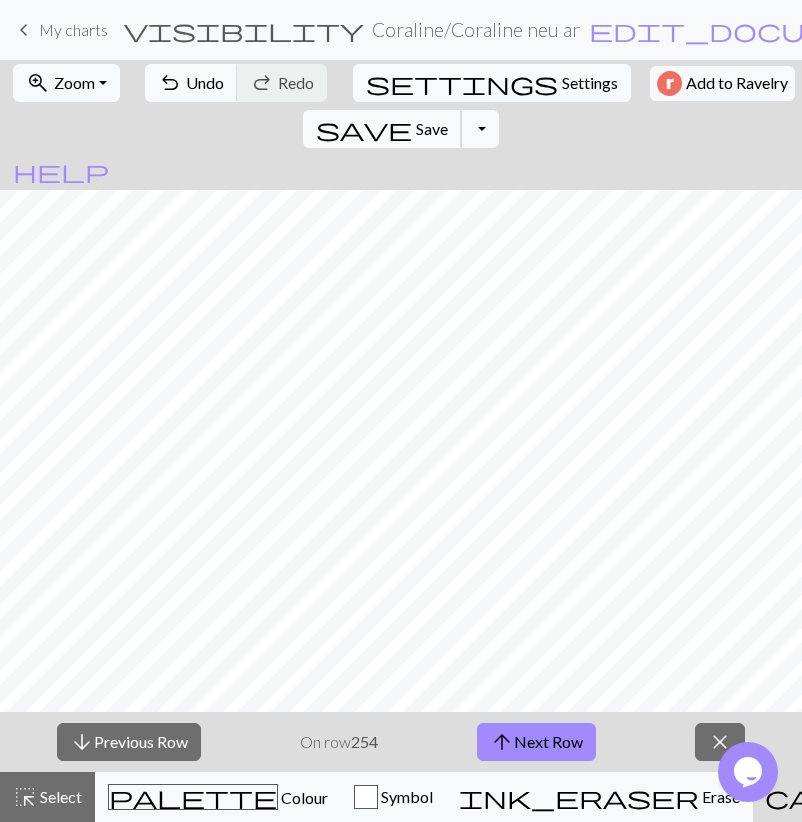click on "save" at bounding box center (364, 129) 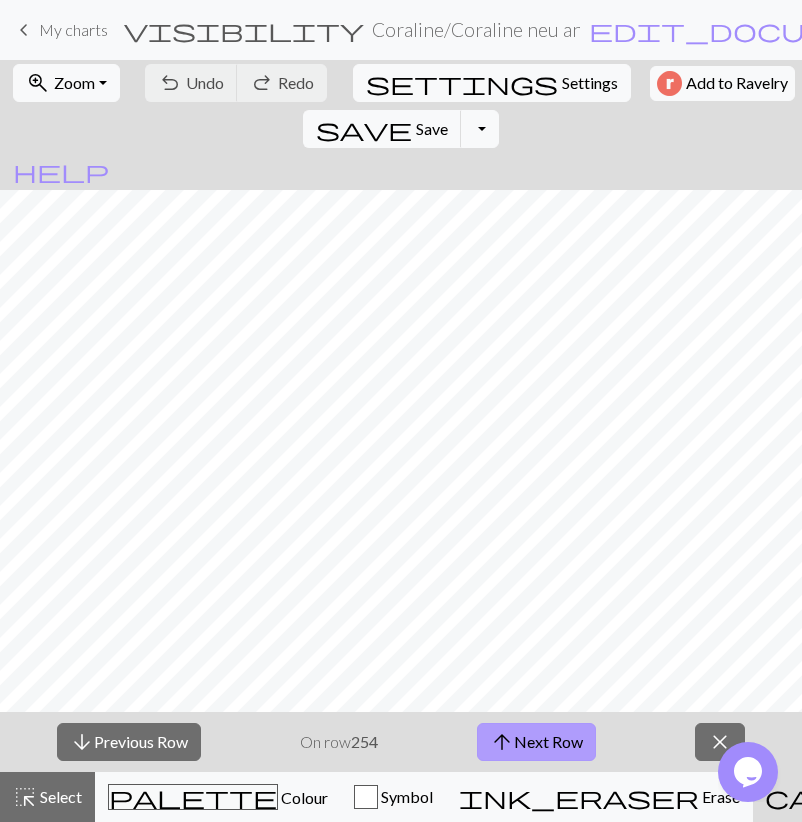 click on "arrow_upward  Next Row" at bounding box center (536, 742) 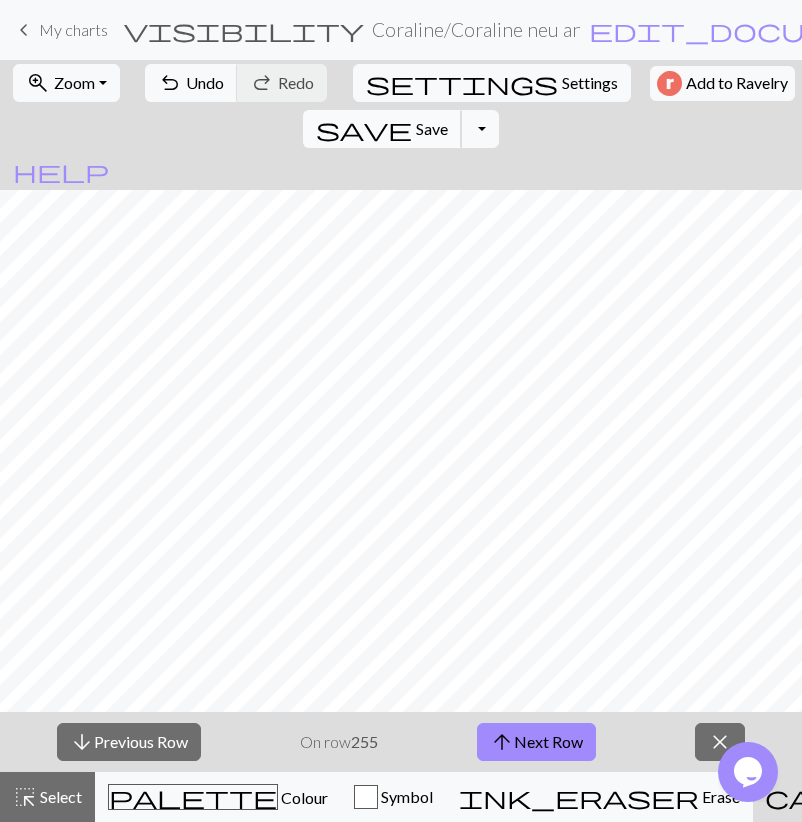 click on "Save" at bounding box center (432, 128) 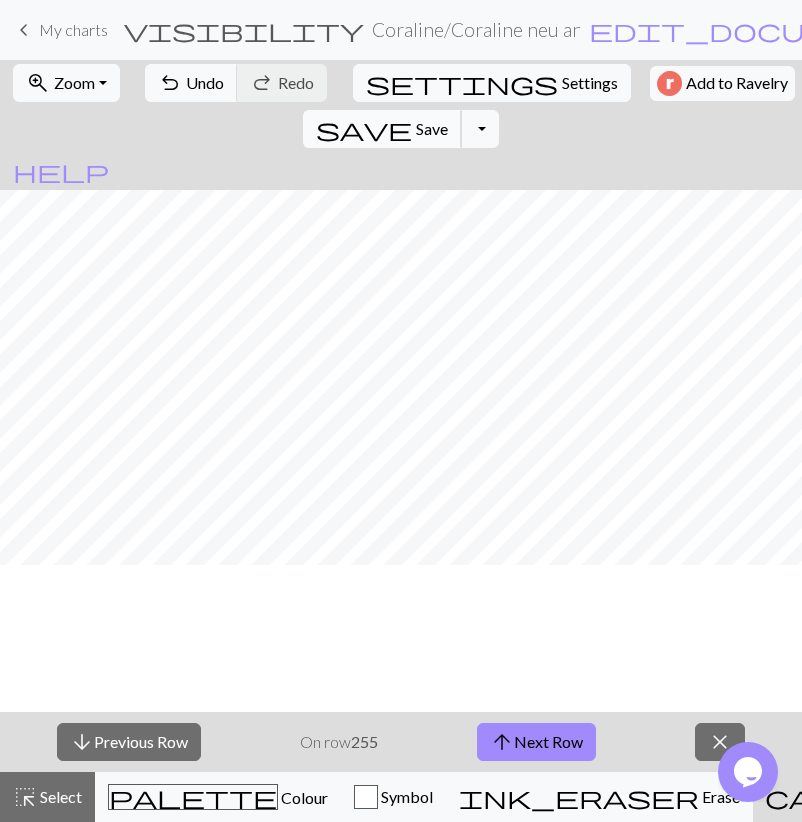 scroll, scrollTop: 116, scrollLeft: 0, axis: vertical 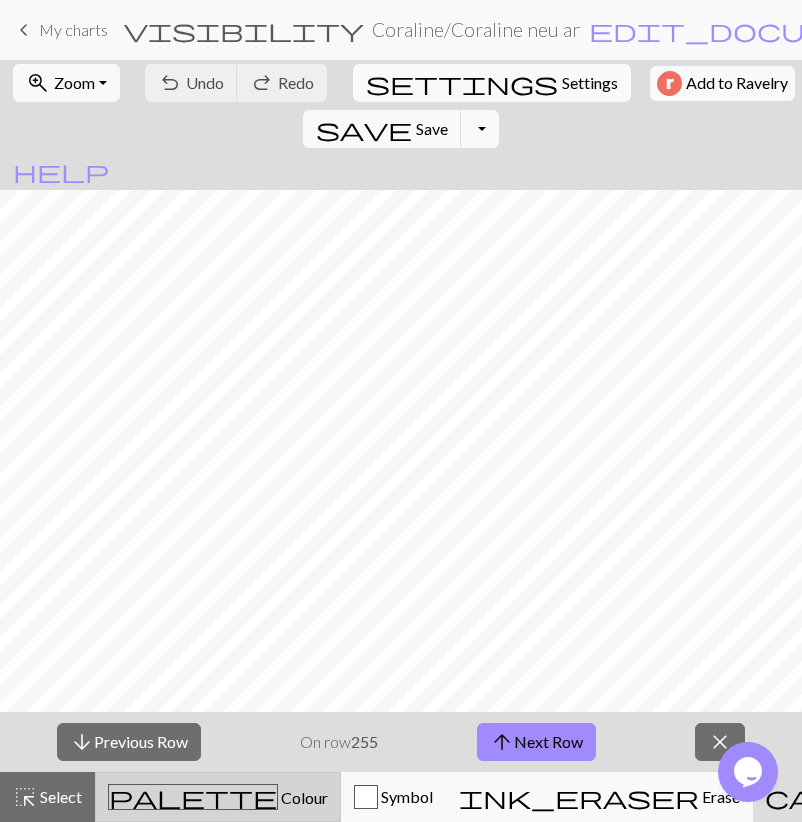 click on "Colour" at bounding box center (303, 797) 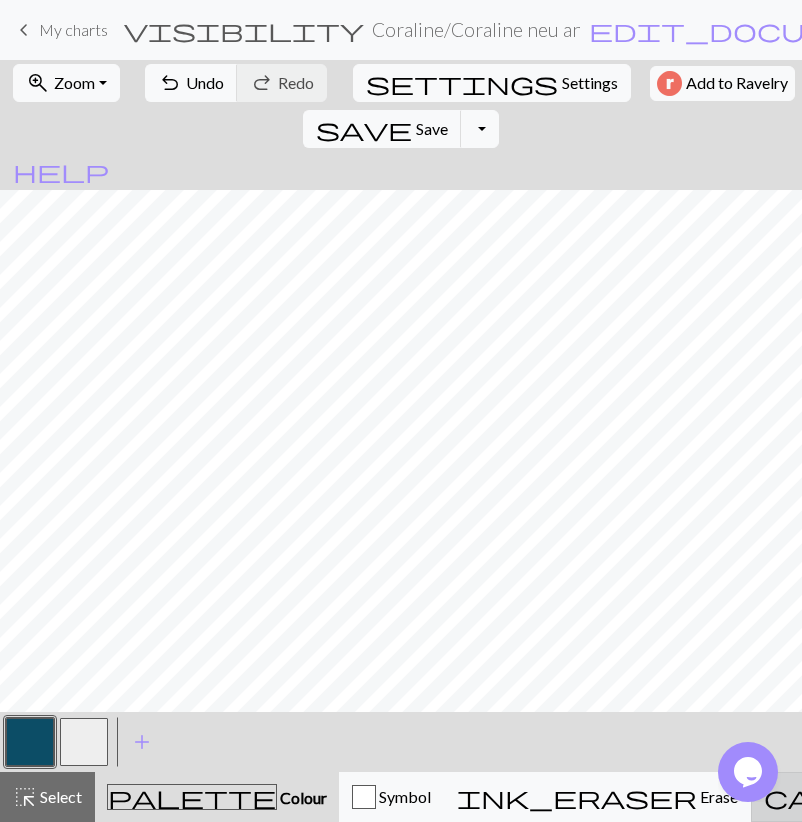 click on "call_to_action" at bounding box center (932, 797) 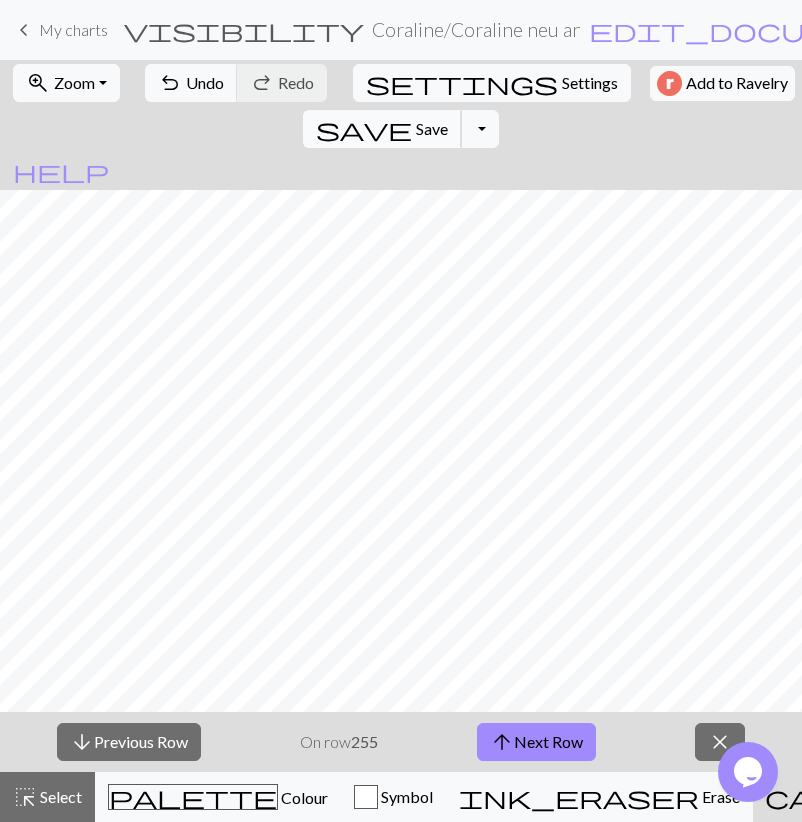 click on "save" at bounding box center (364, 129) 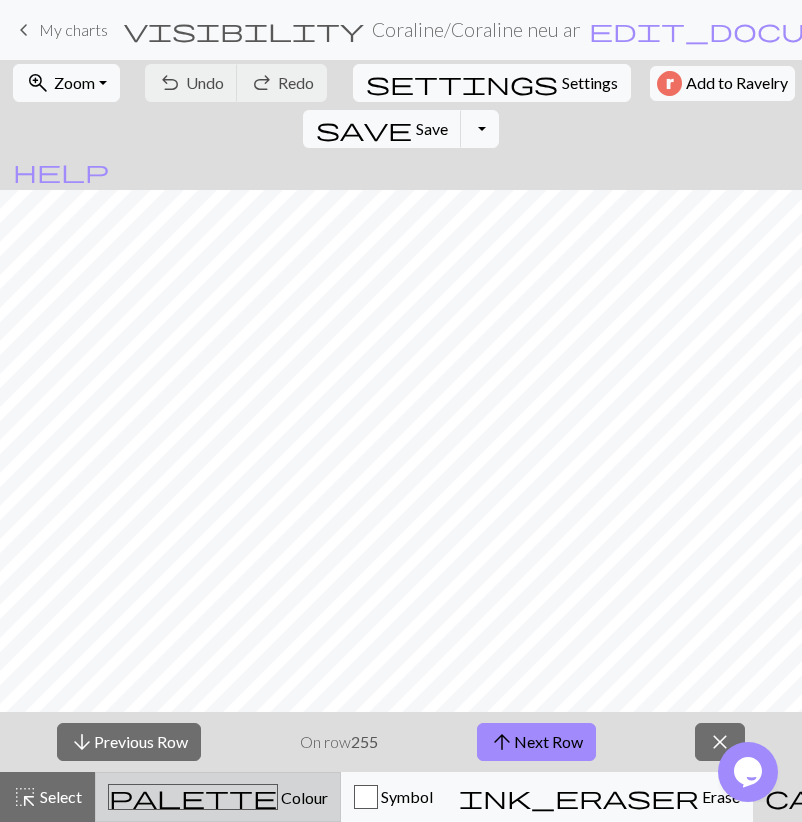 click on "palette" at bounding box center (193, 797) 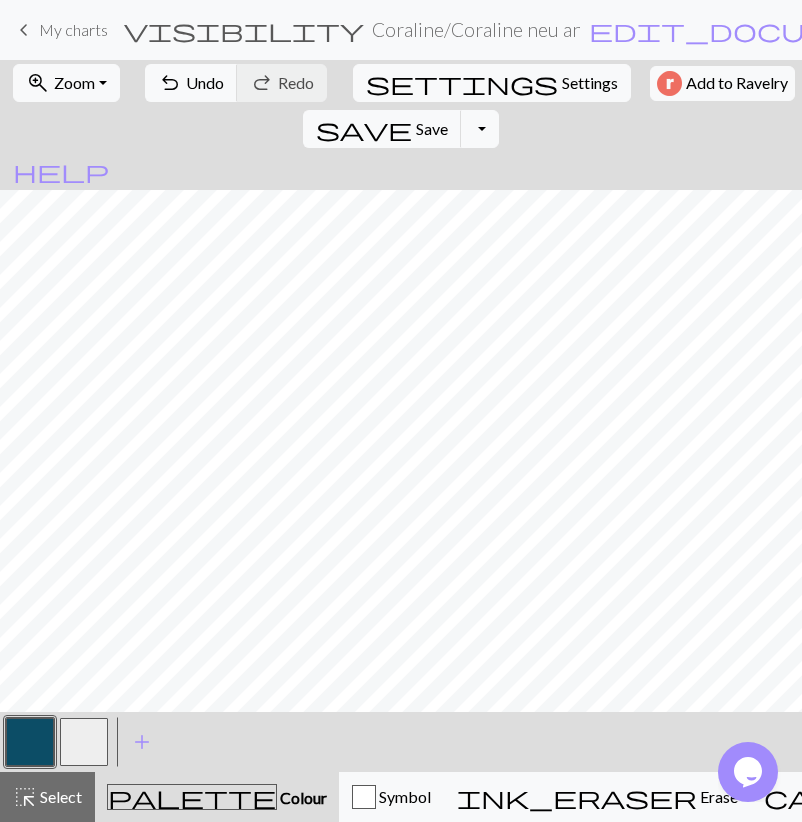 click at bounding box center [84, 742] 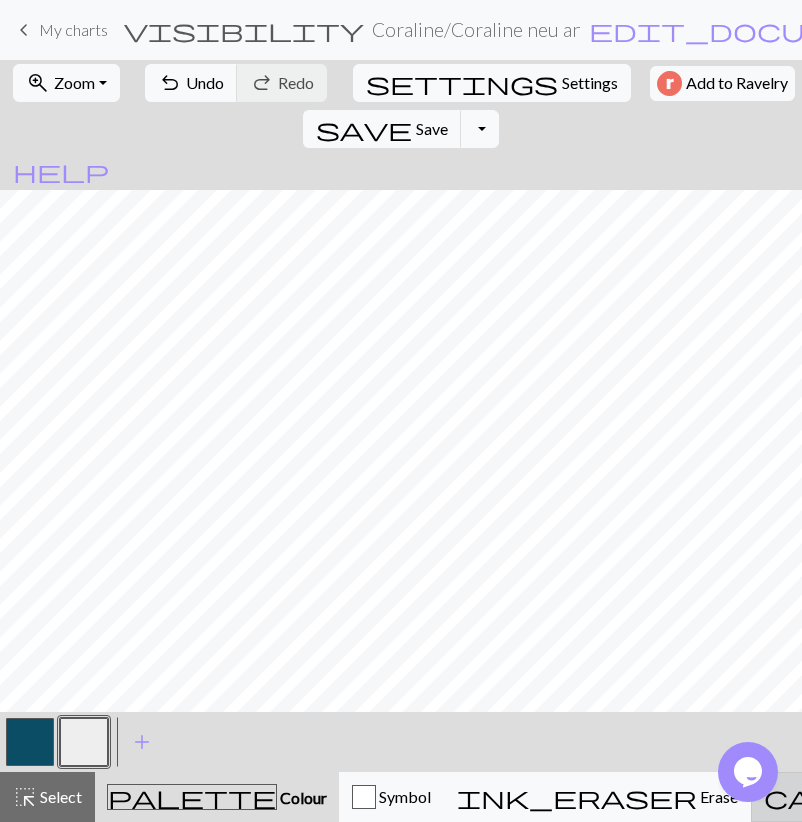 click on "call_to_action   Knitting mode   Knitting mode" at bounding box center [982, 797] 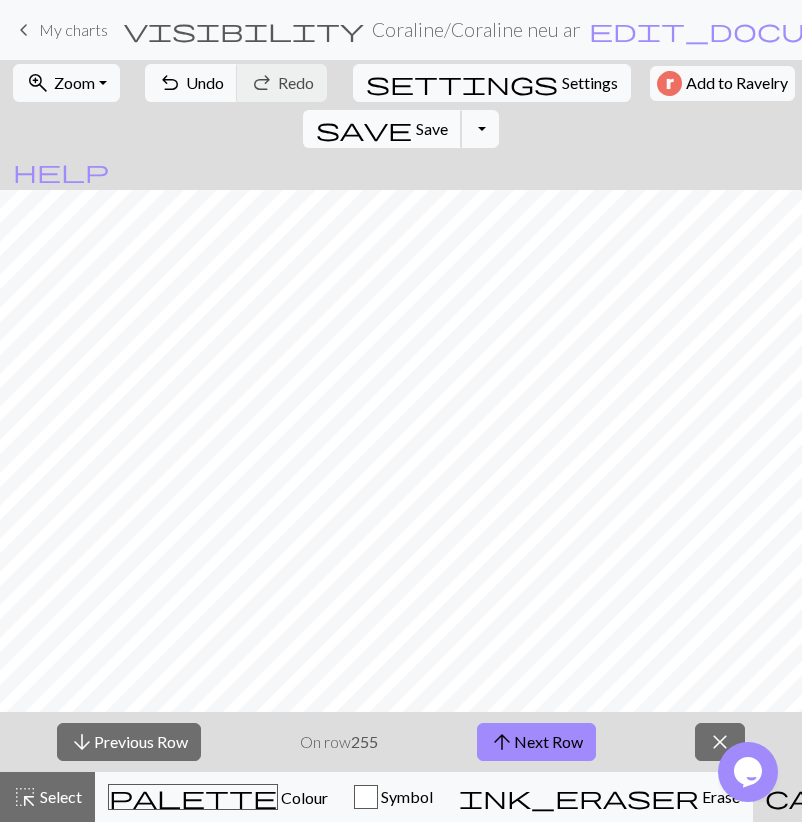 click on "save" at bounding box center [364, 129] 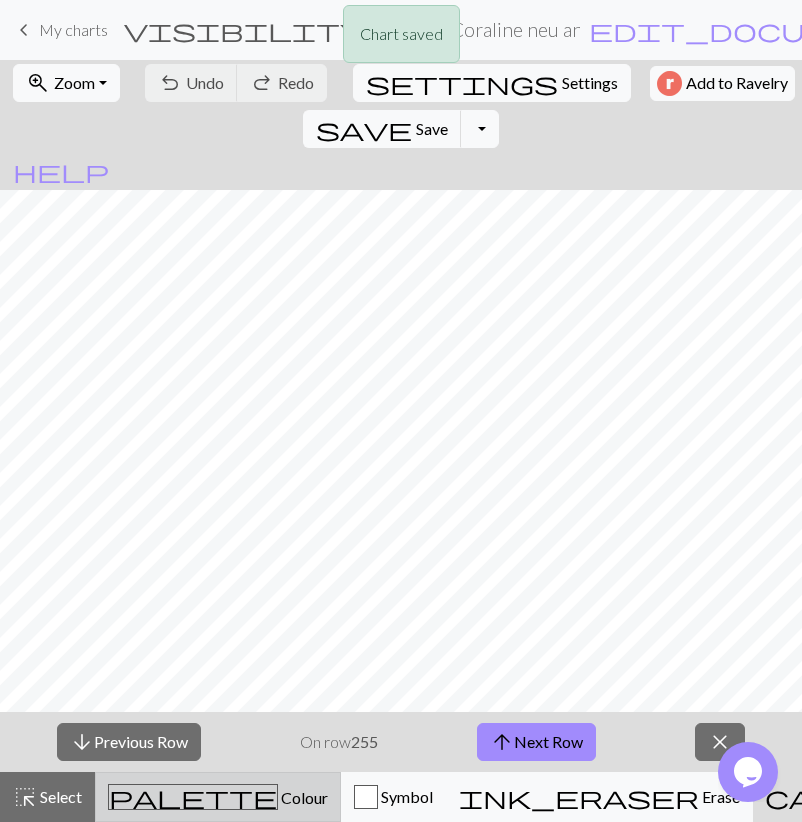 click on "palette" at bounding box center [193, 797] 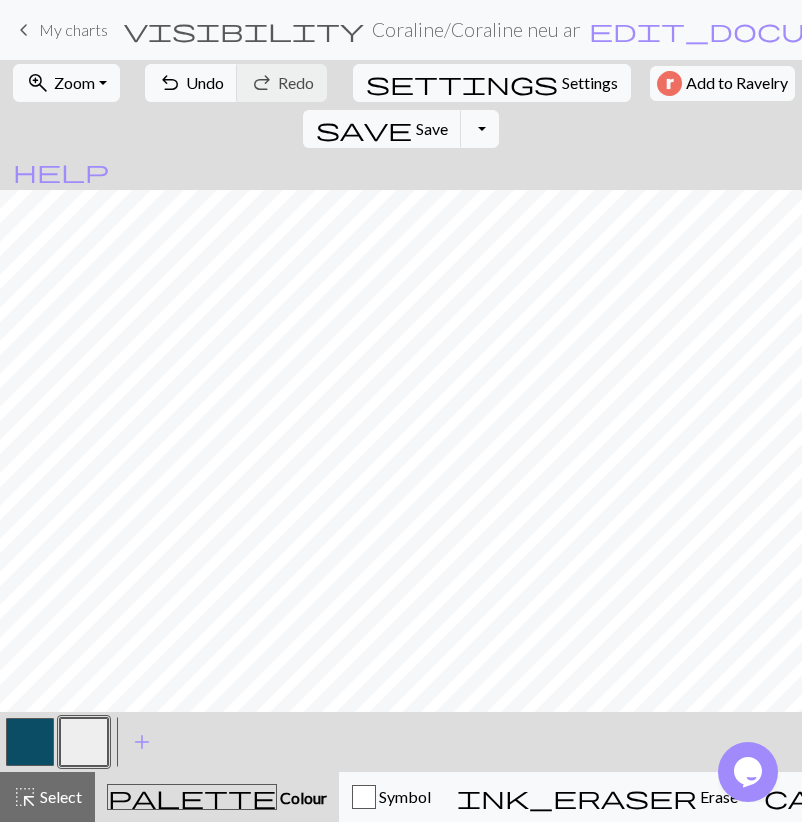 drag, startPoint x: 37, startPoint y: 751, endPoint x: 33, endPoint y: 728, distance: 23.345236 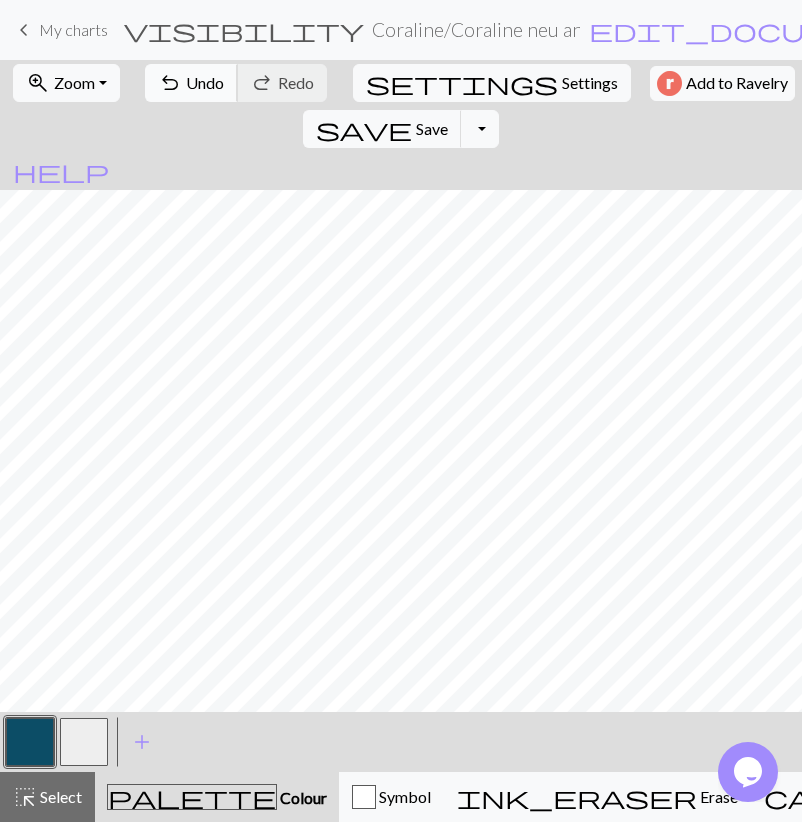 click on "Undo" at bounding box center [205, 82] 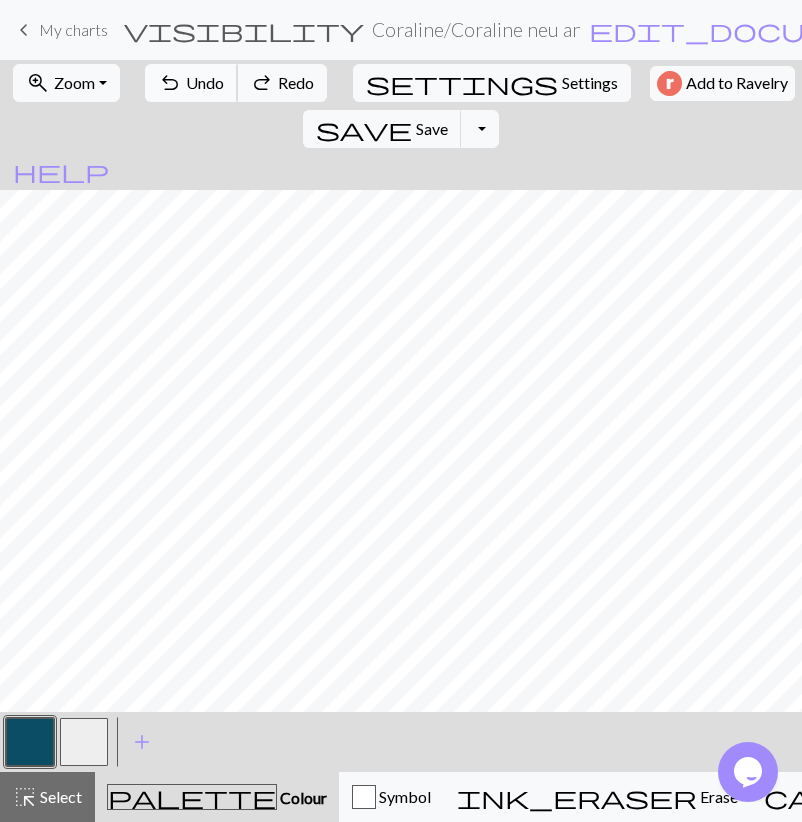 click on "Undo" at bounding box center [205, 82] 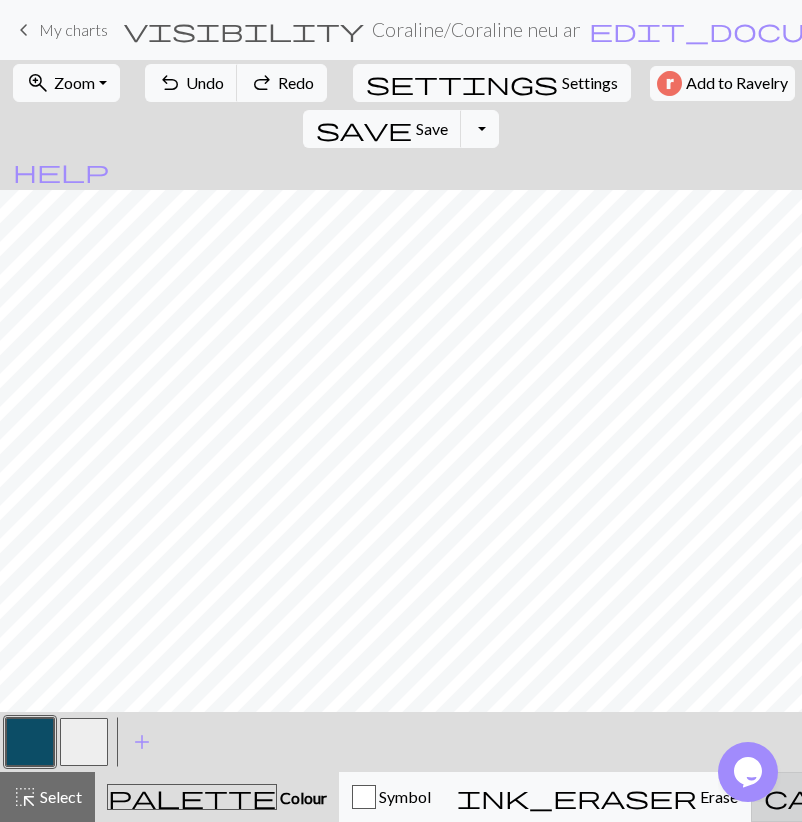 click on "call_to_action   Knitting mode   Knitting mode" at bounding box center [982, 797] 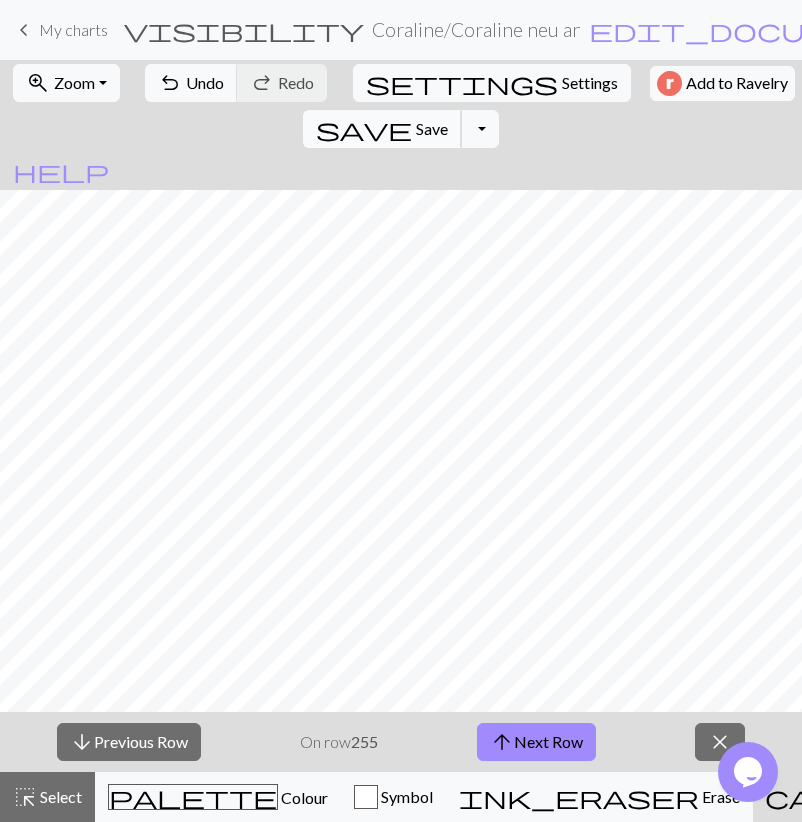click on "save" at bounding box center [364, 129] 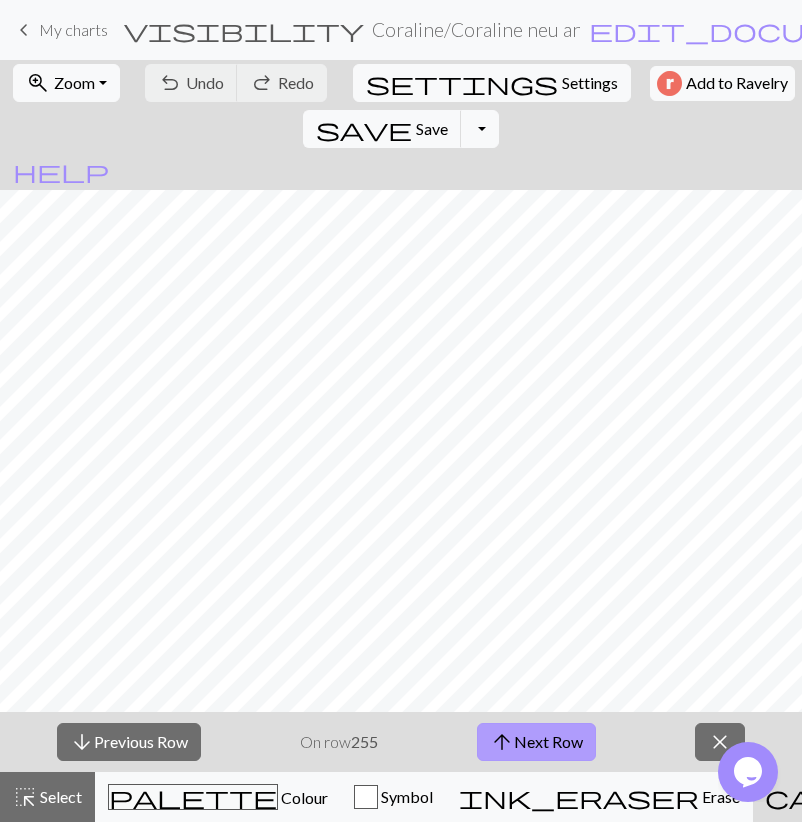 click on "arrow_upward  Next Row" at bounding box center (536, 742) 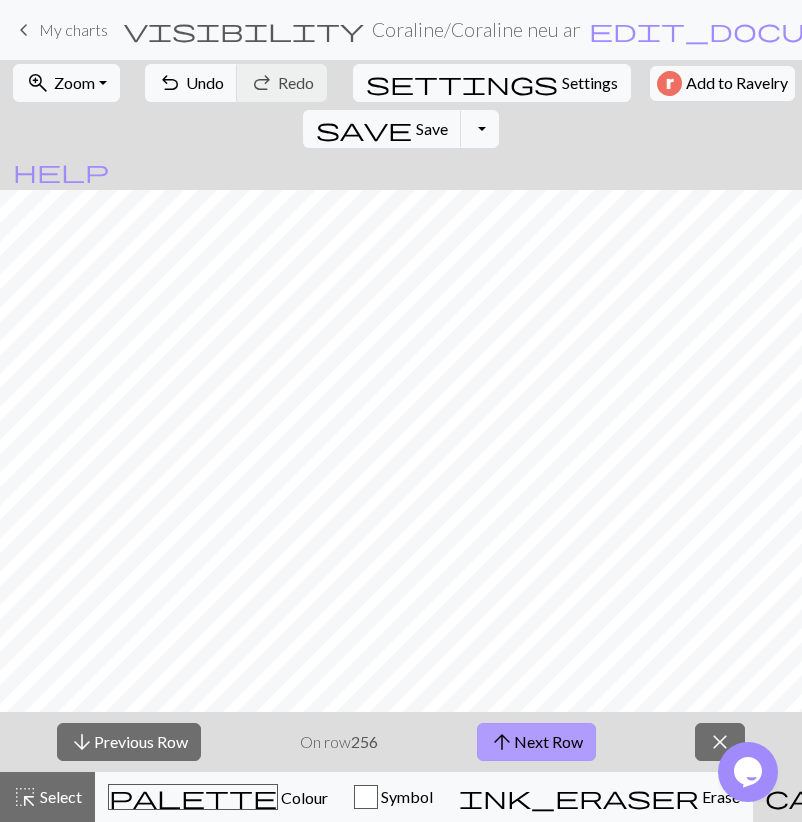 click on "arrow_upward  Next Row" at bounding box center (536, 742) 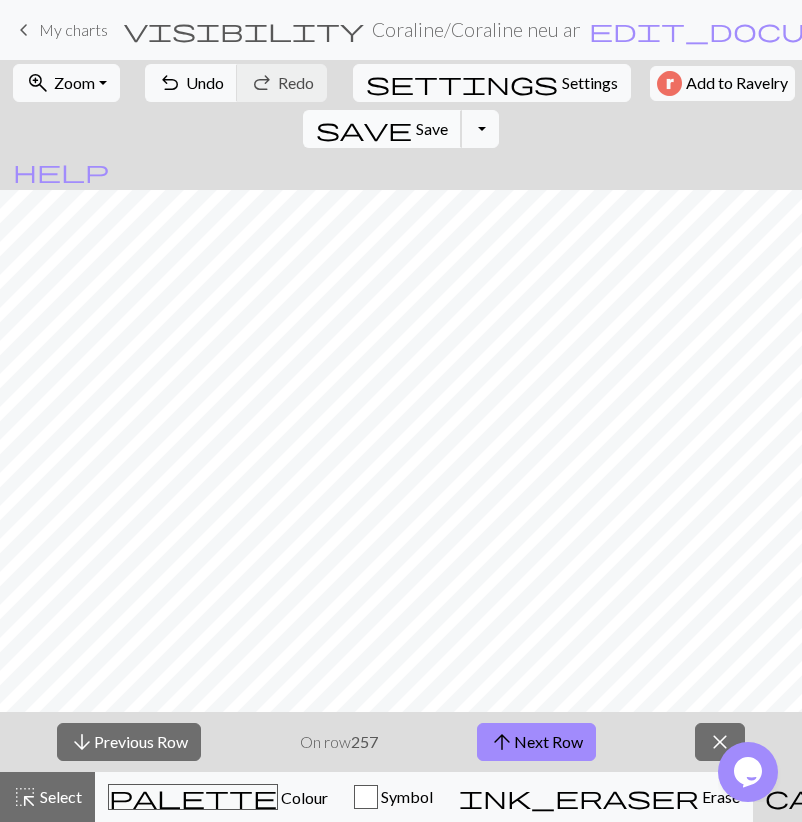 click on "save" at bounding box center (364, 129) 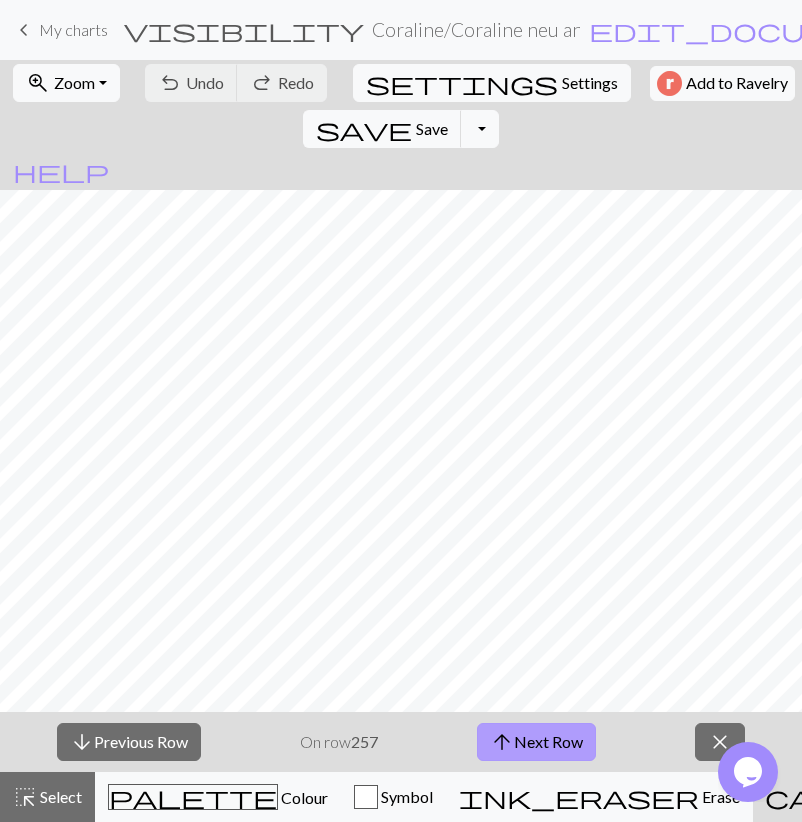 click on "arrow_upward  Next Row" at bounding box center (536, 742) 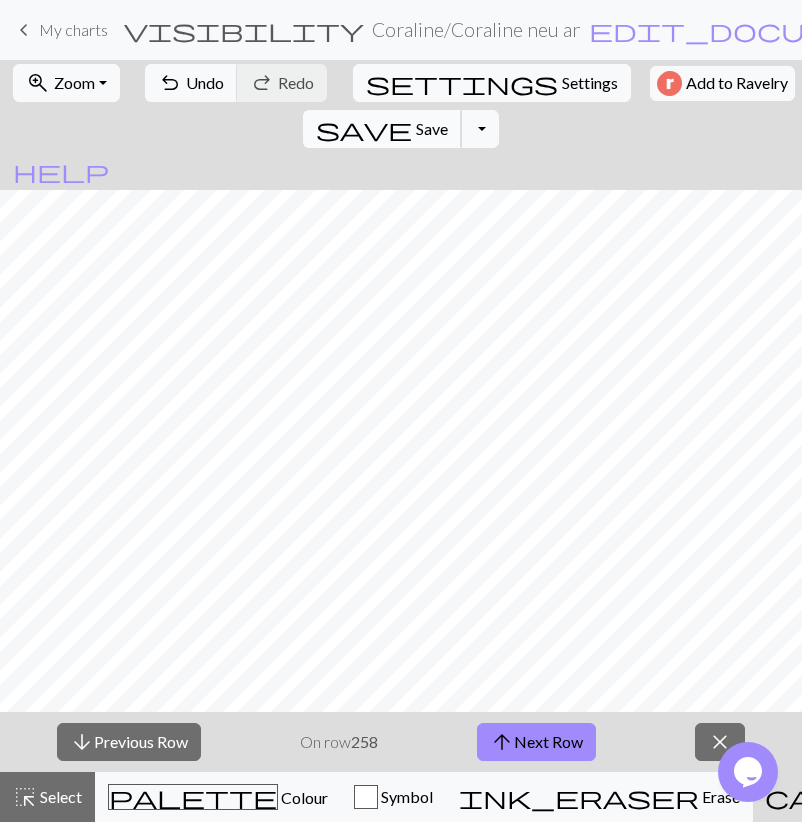 click on "save" at bounding box center [364, 129] 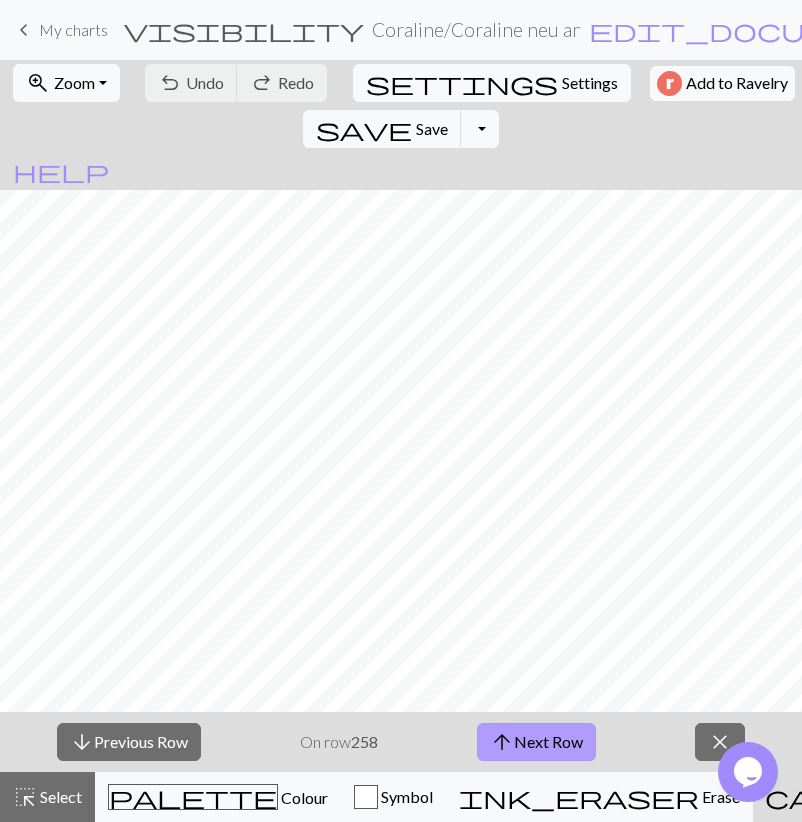click on "arrow_upward" at bounding box center [502, 742] 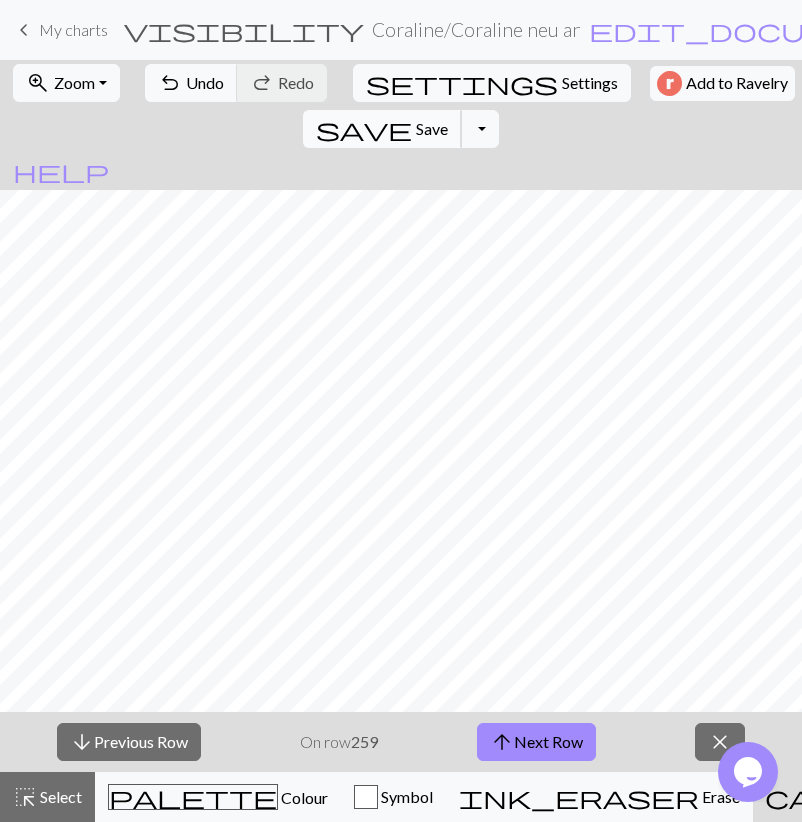 click on "save Save Save" at bounding box center (382, 129) 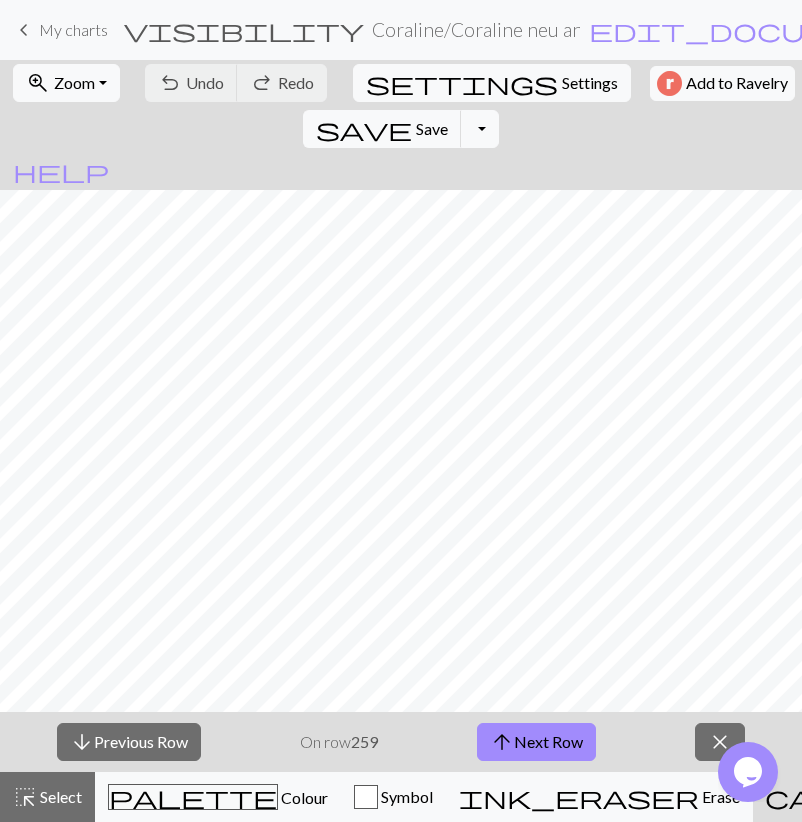 drag, startPoint x: 156, startPoint y: 737, endPoint x: 234, endPoint y: 723, distance: 79.24645 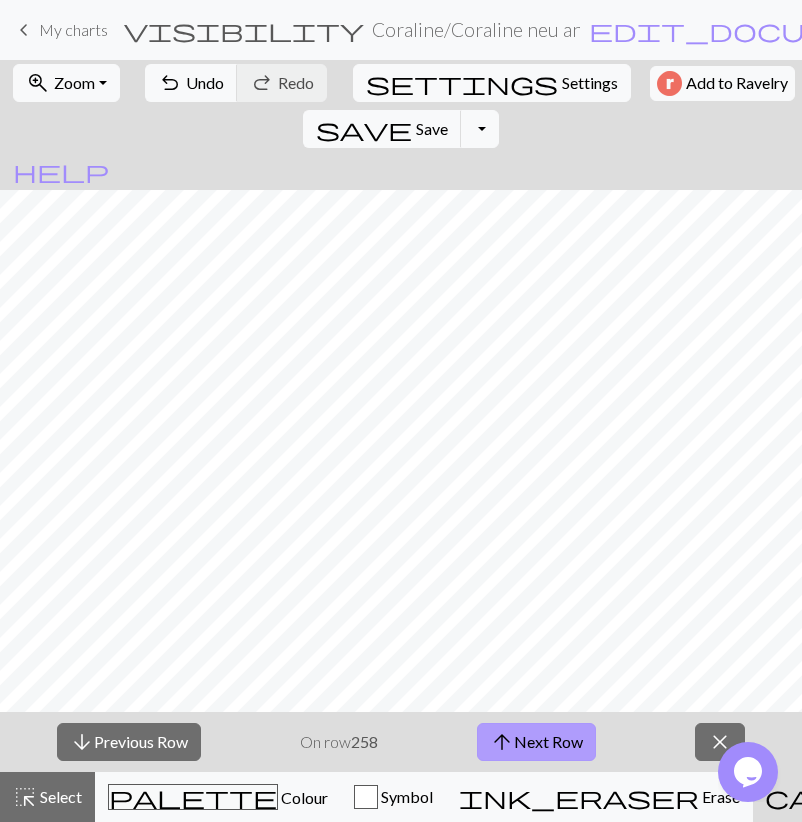 click on "arrow_upward  Next Row" at bounding box center (536, 742) 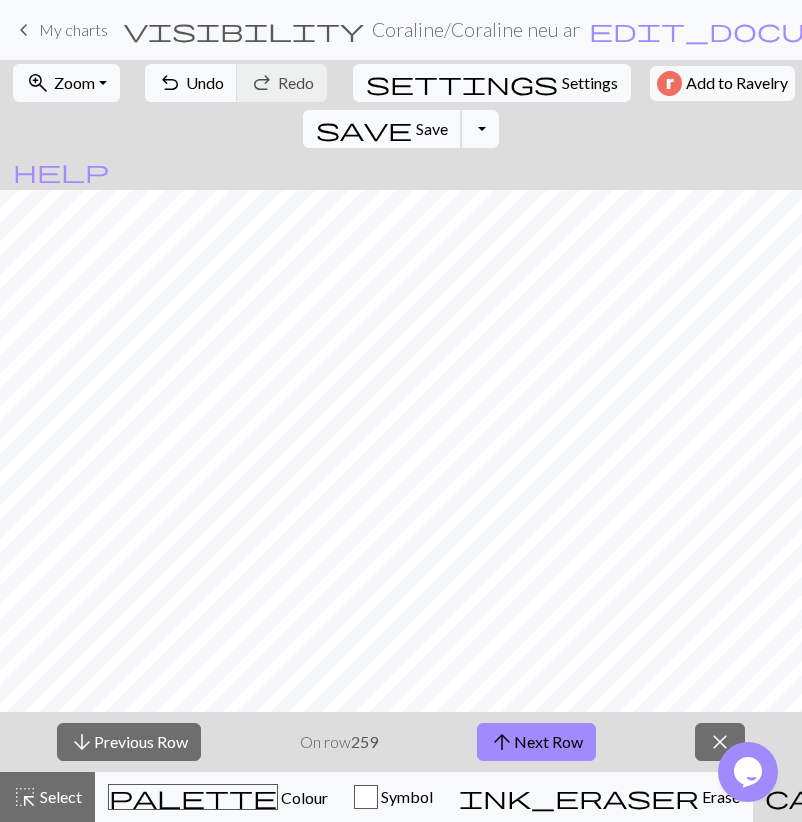 click on "Save" at bounding box center [432, 128] 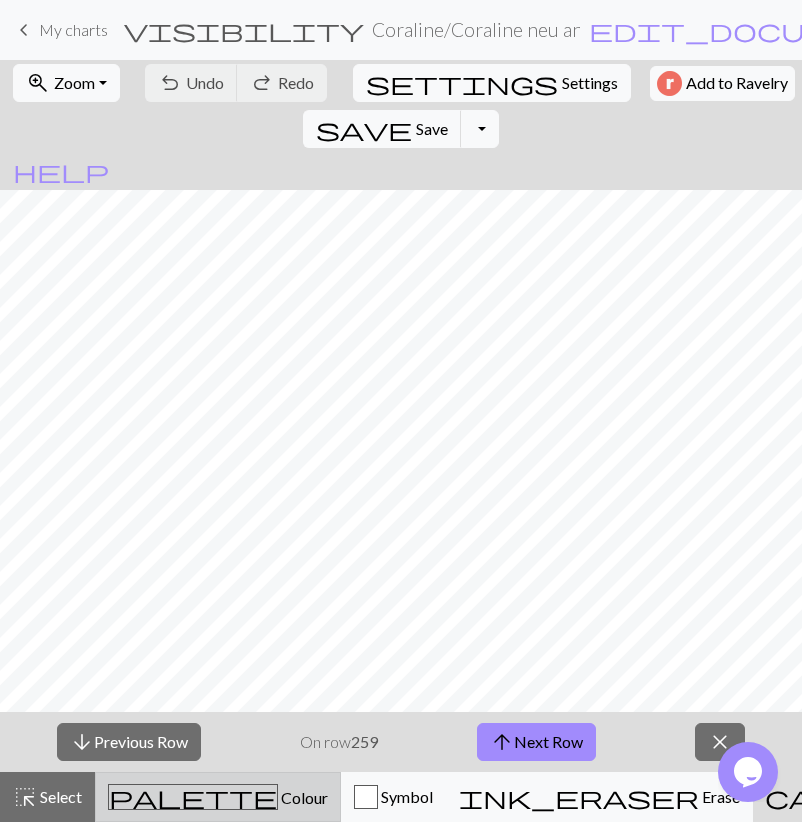 click on "palette" at bounding box center [193, 797] 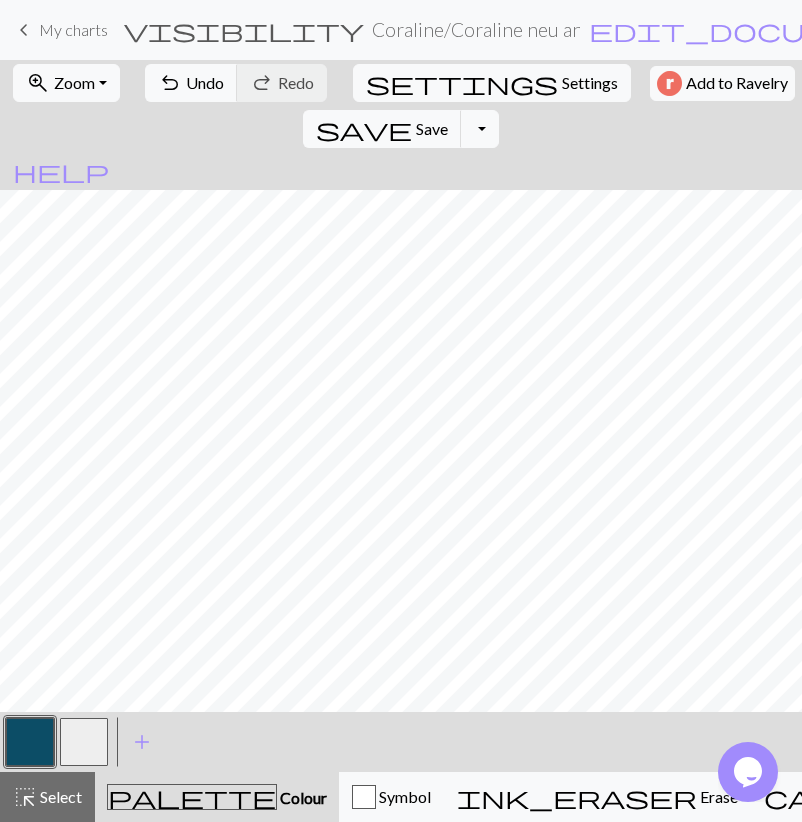 drag, startPoint x: 88, startPoint y: 738, endPoint x: 87, endPoint y: 725, distance: 13.038404 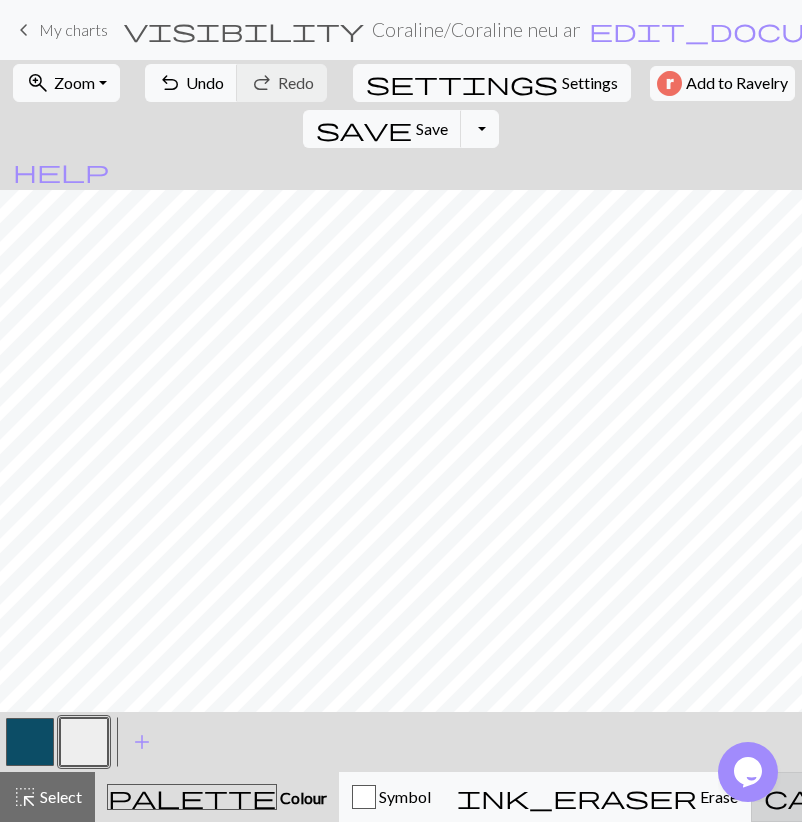 click on "Knitting mode" at bounding box center (1150, 796) 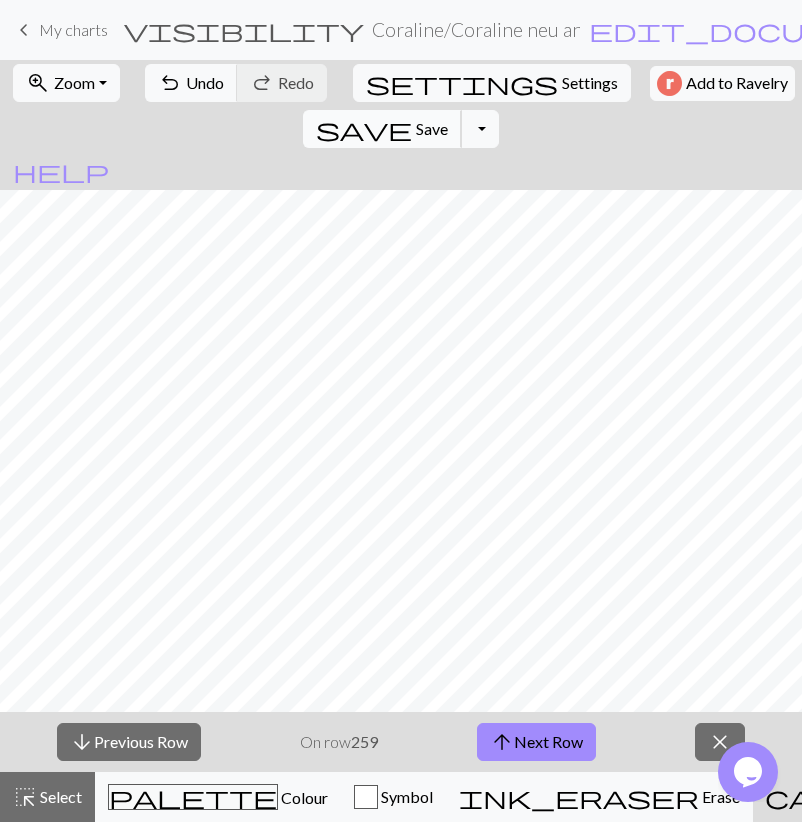 click on "save" at bounding box center [364, 129] 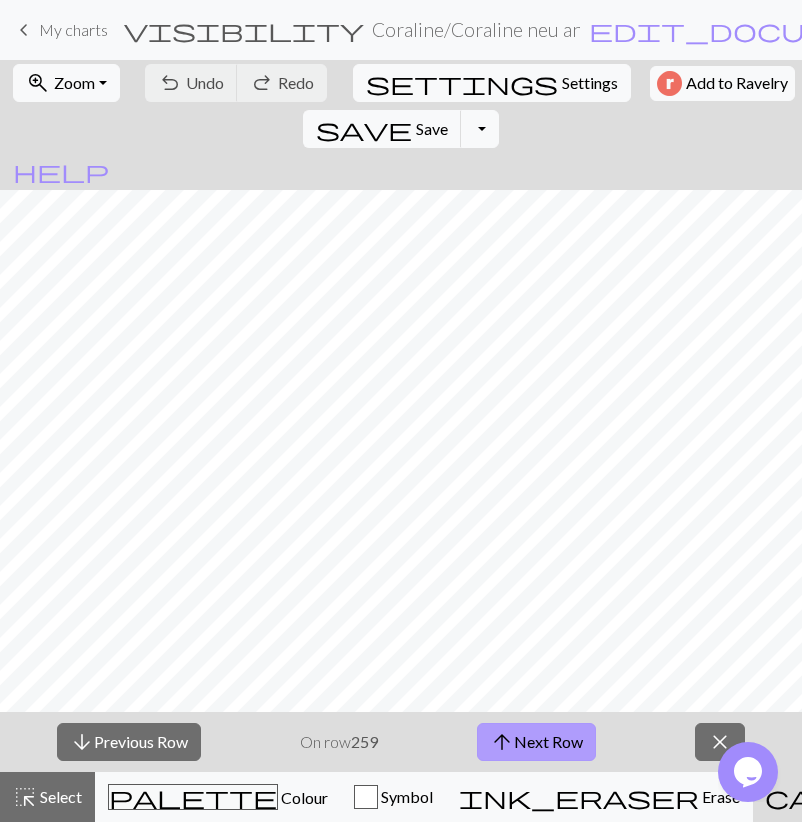 click on "arrow_upward  Next Row" at bounding box center [536, 742] 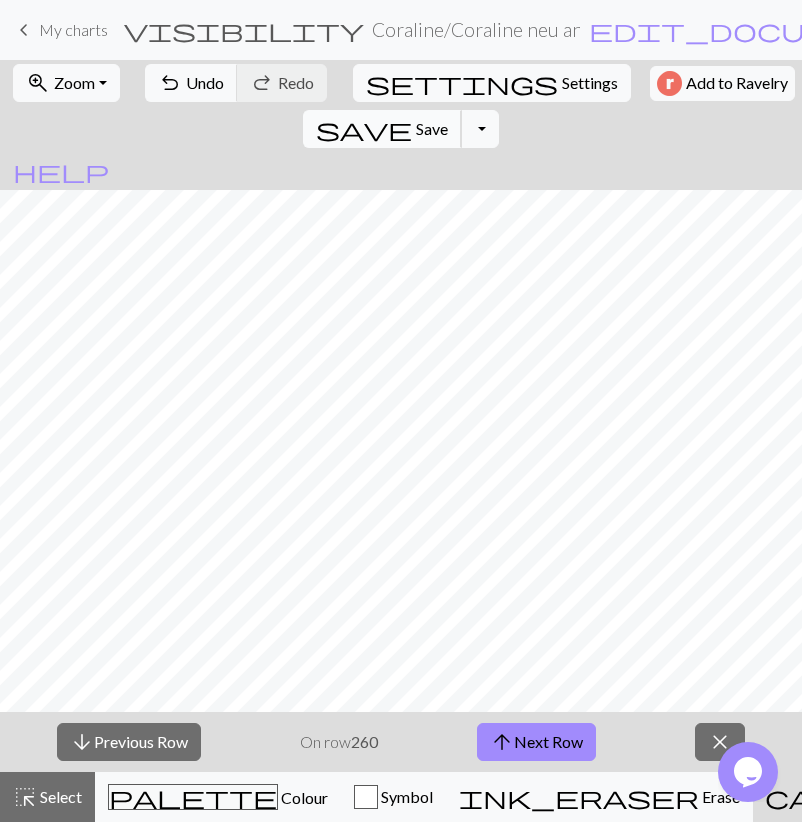 click on "save" at bounding box center [364, 129] 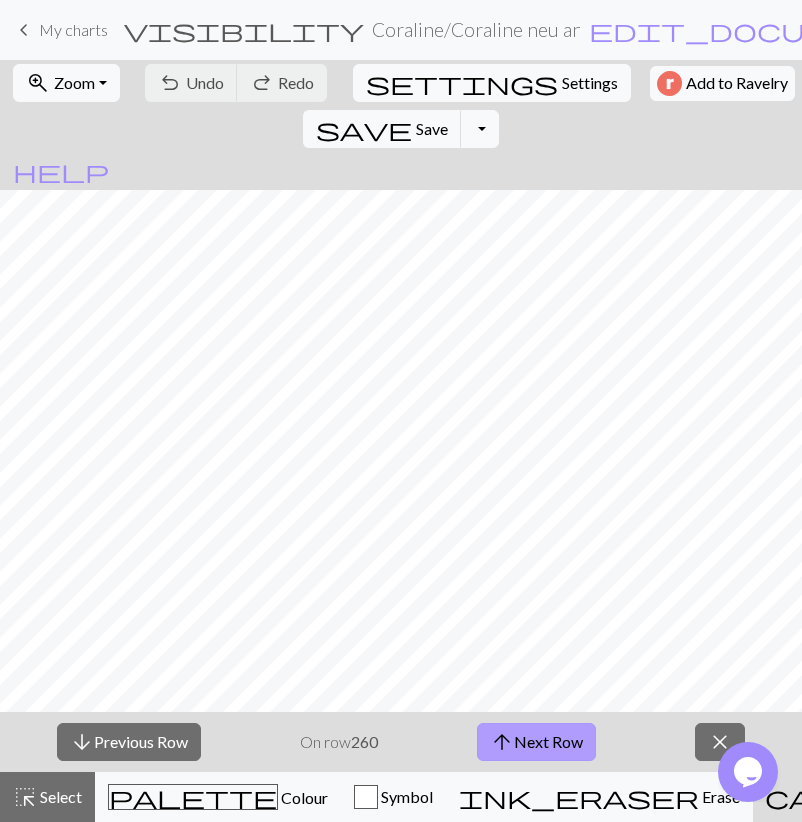 click on "arrow_upward" at bounding box center [502, 742] 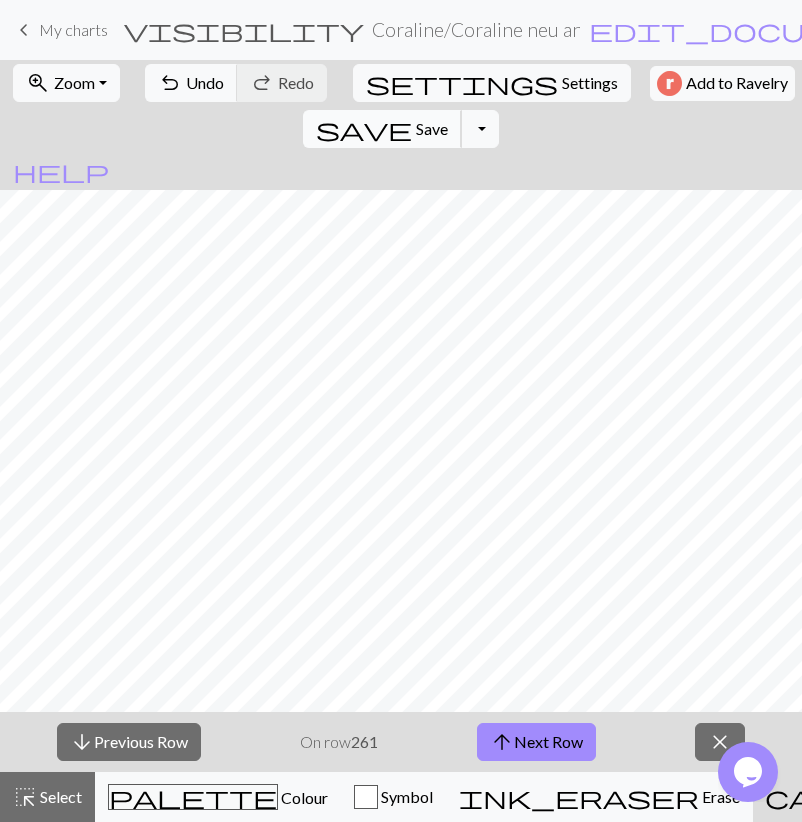 click on "Save" at bounding box center (432, 128) 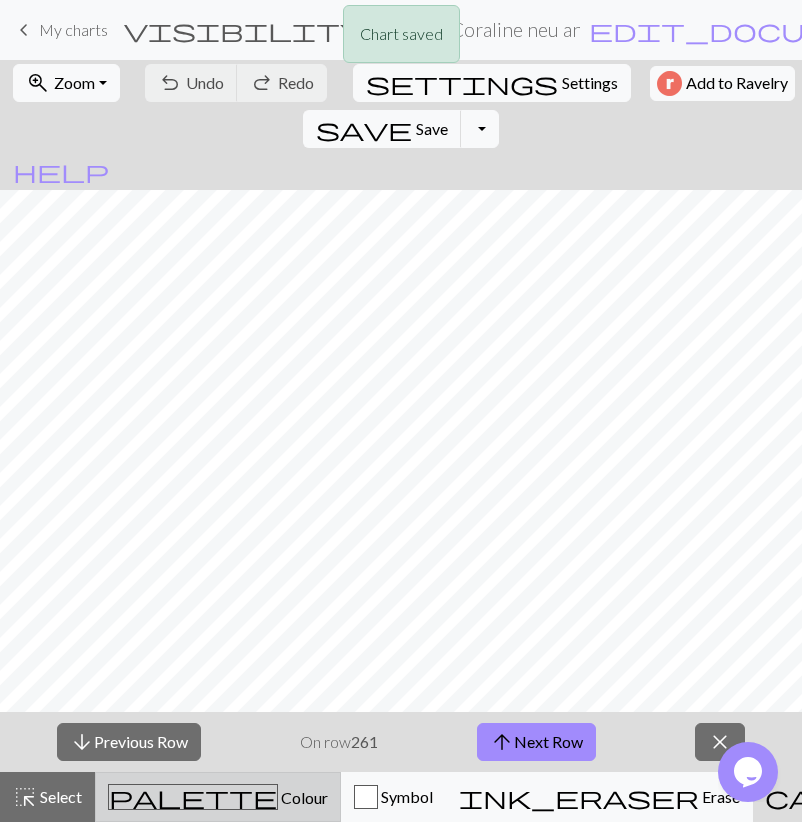 click on "palette   Colour   Colour" at bounding box center [218, 797] 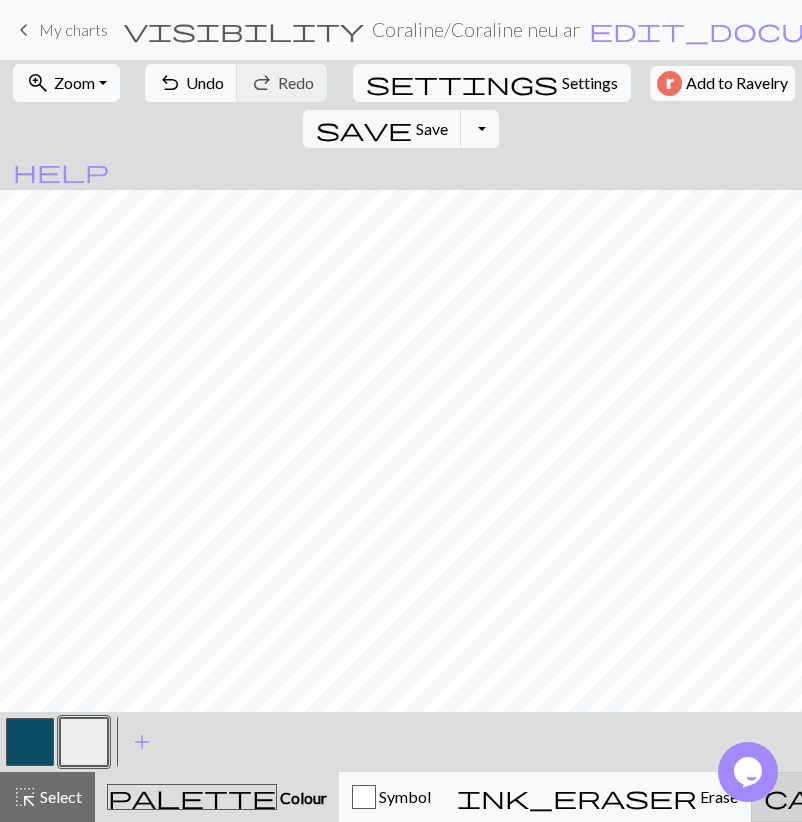 click on "Knitting mode" at bounding box center [1150, 796] 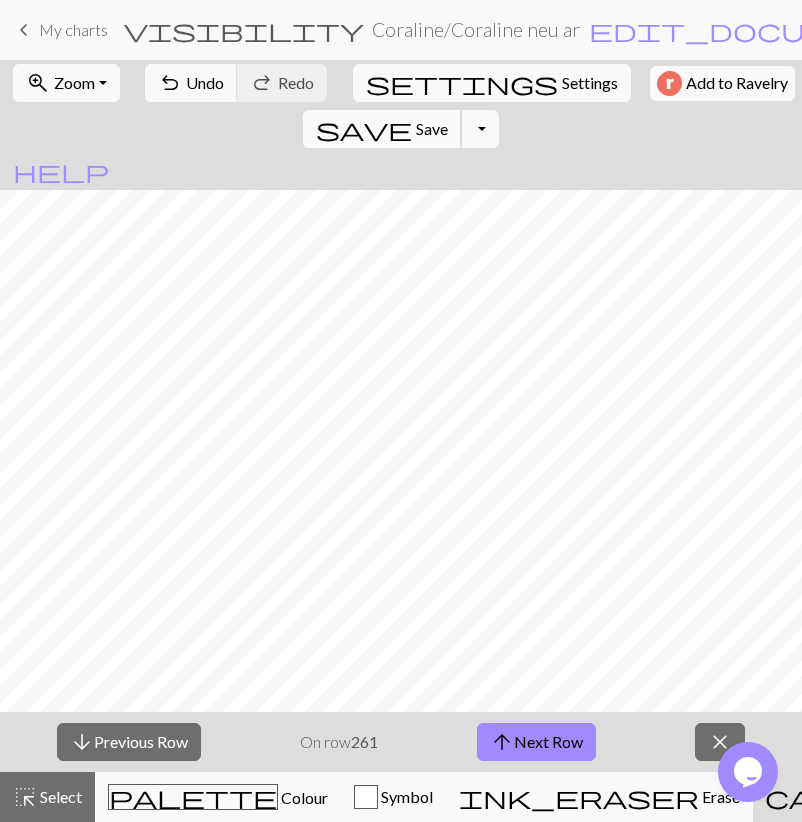 click on "save" at bounding box center (364, 129) 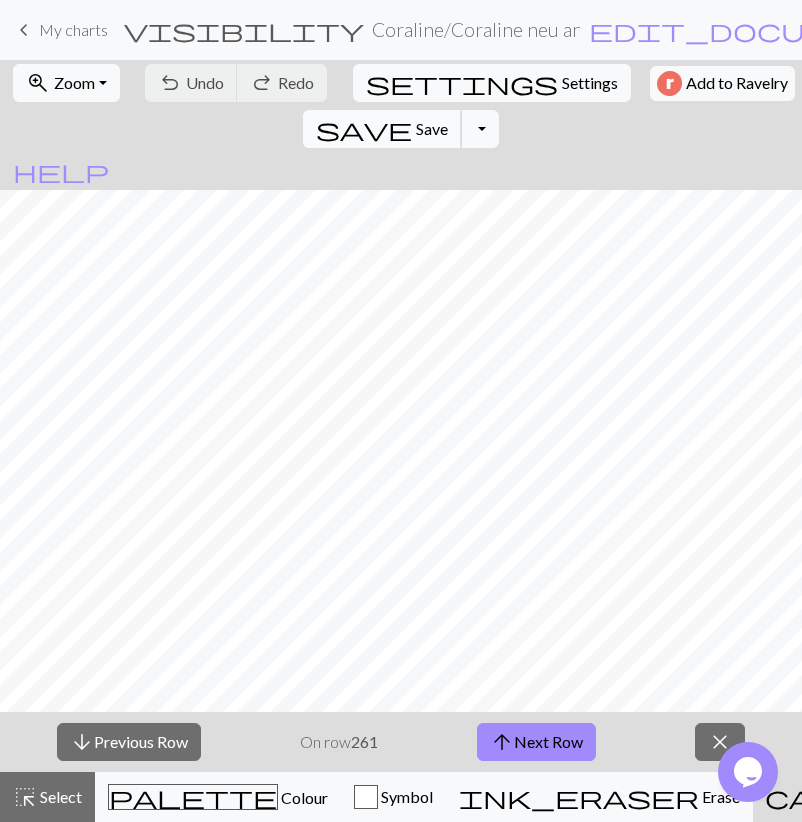click on "save Save Save" at bounding box center (382, 129) 